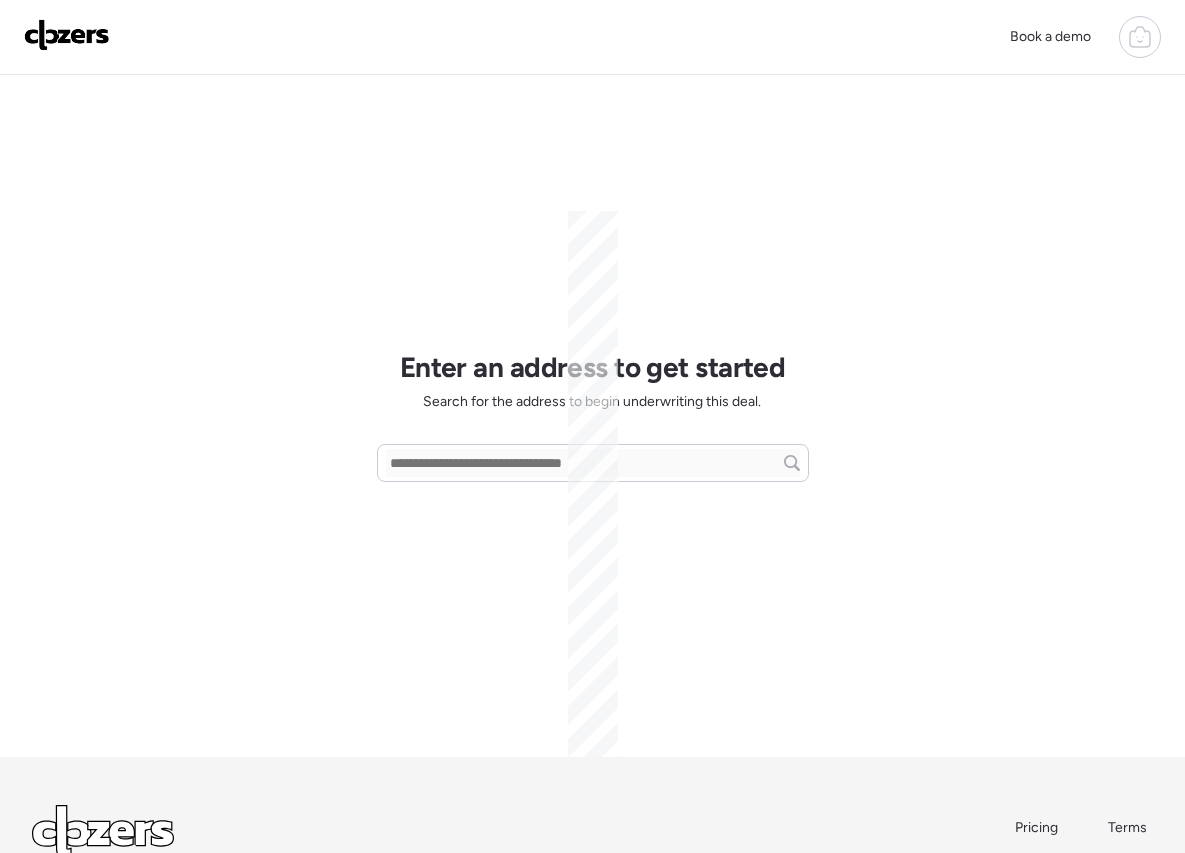 scroll, scrollTop: 0, scrollLeft: 0, axis: both 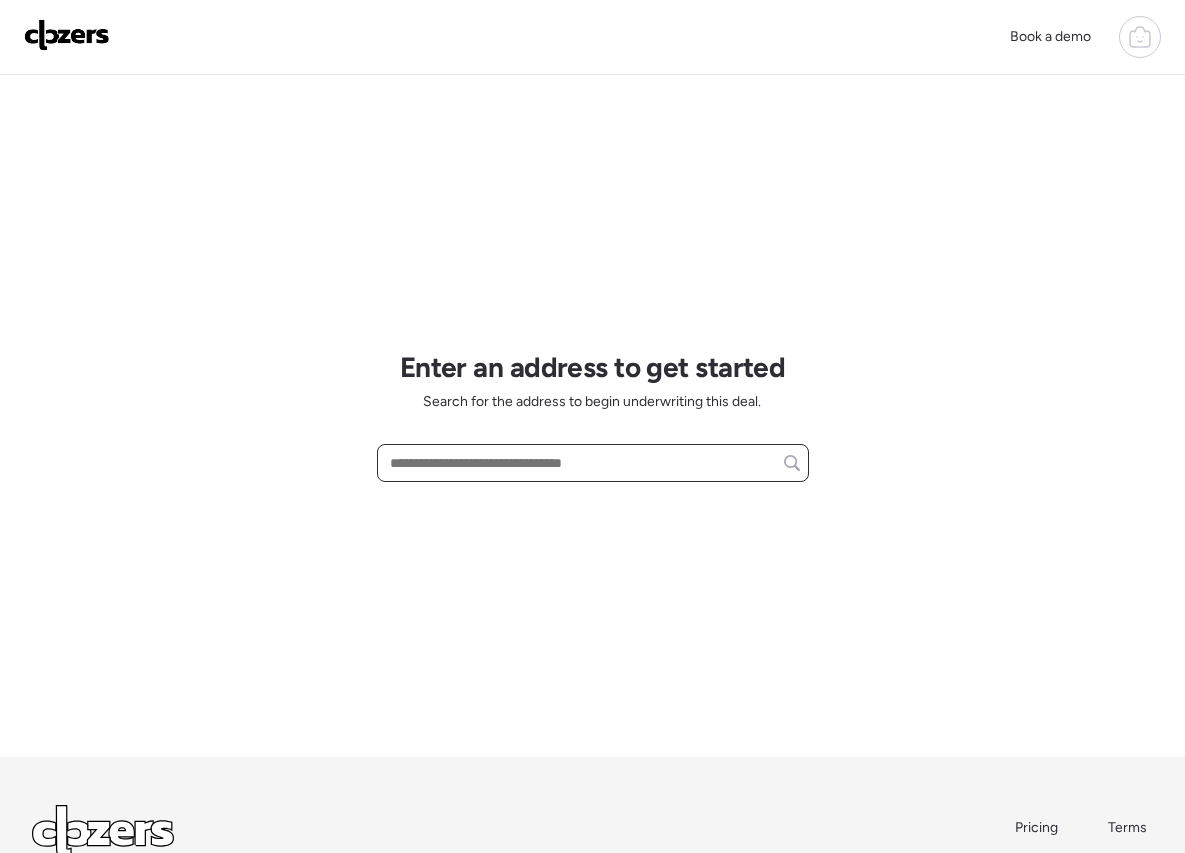 click at bounding box center [593, 463] 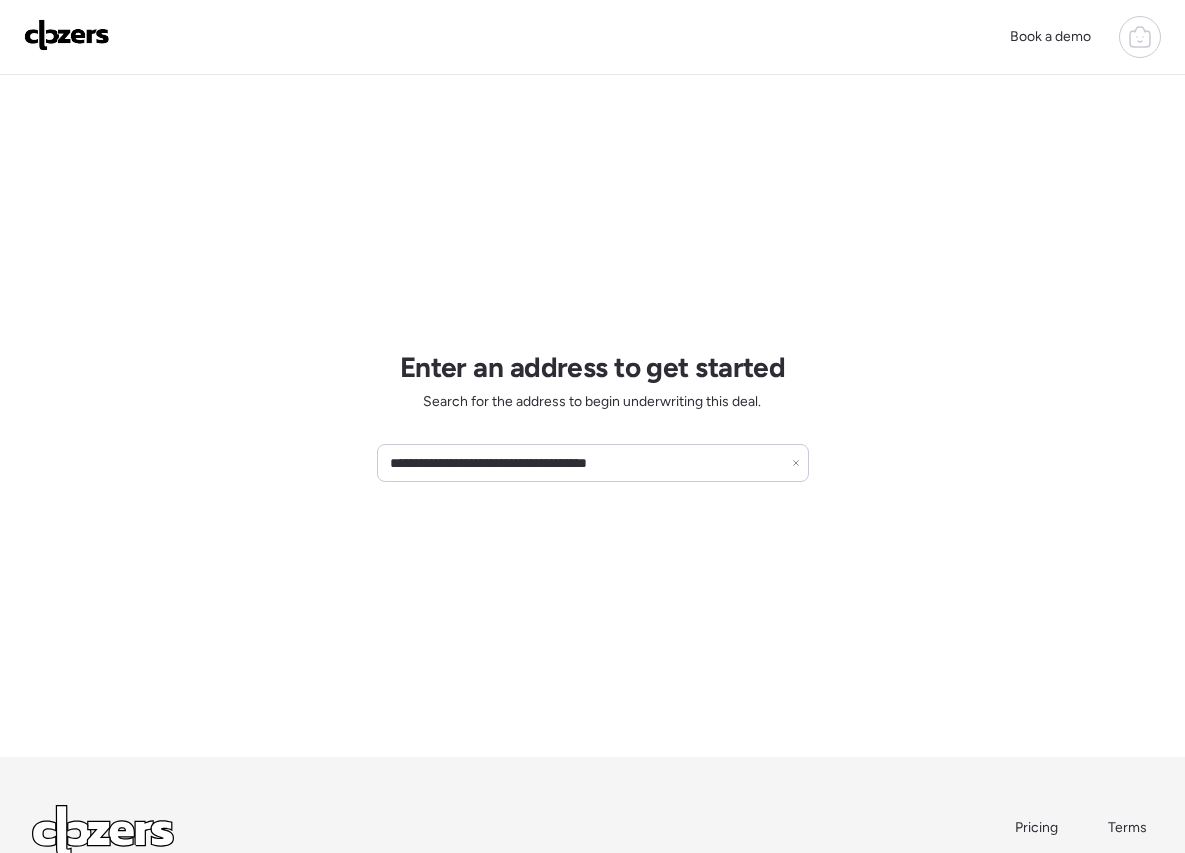 click on "**********" at bounding box center [593, 416] 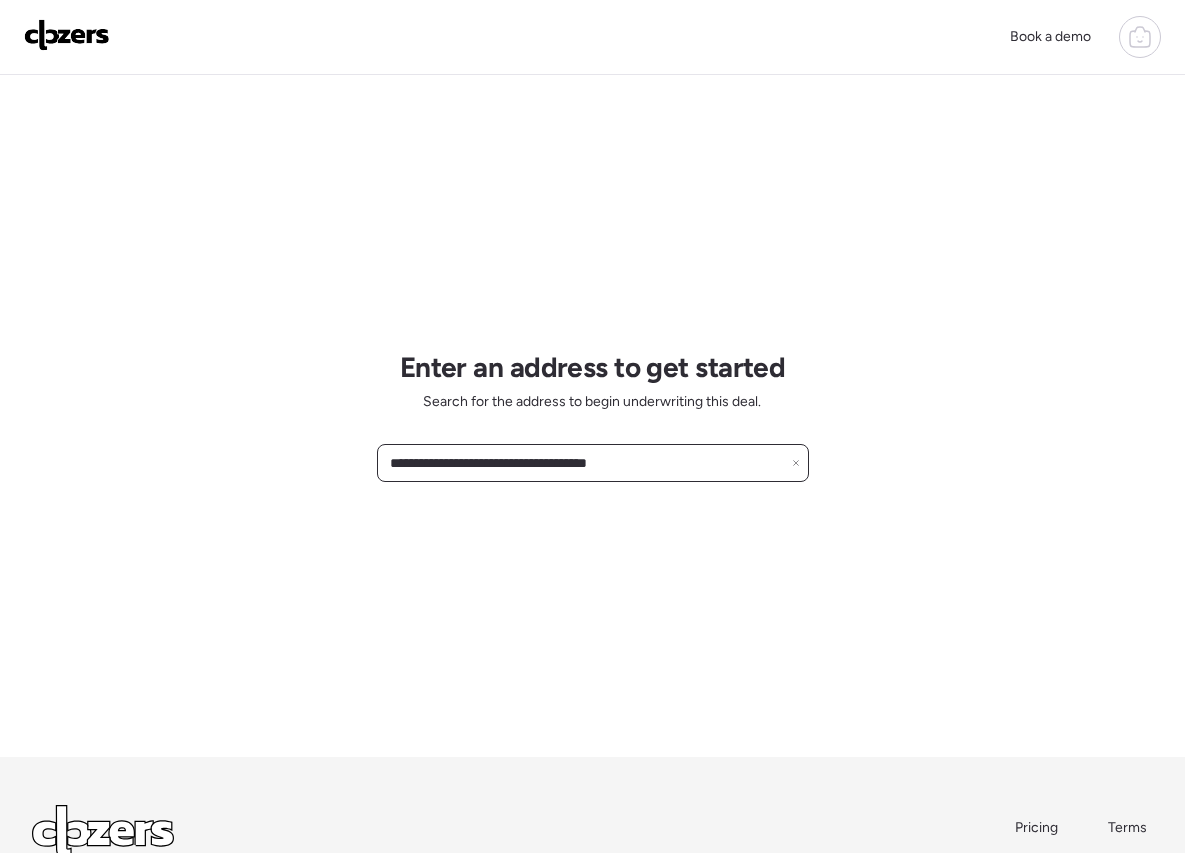 click on "**********" at bounding box center (593, 463) 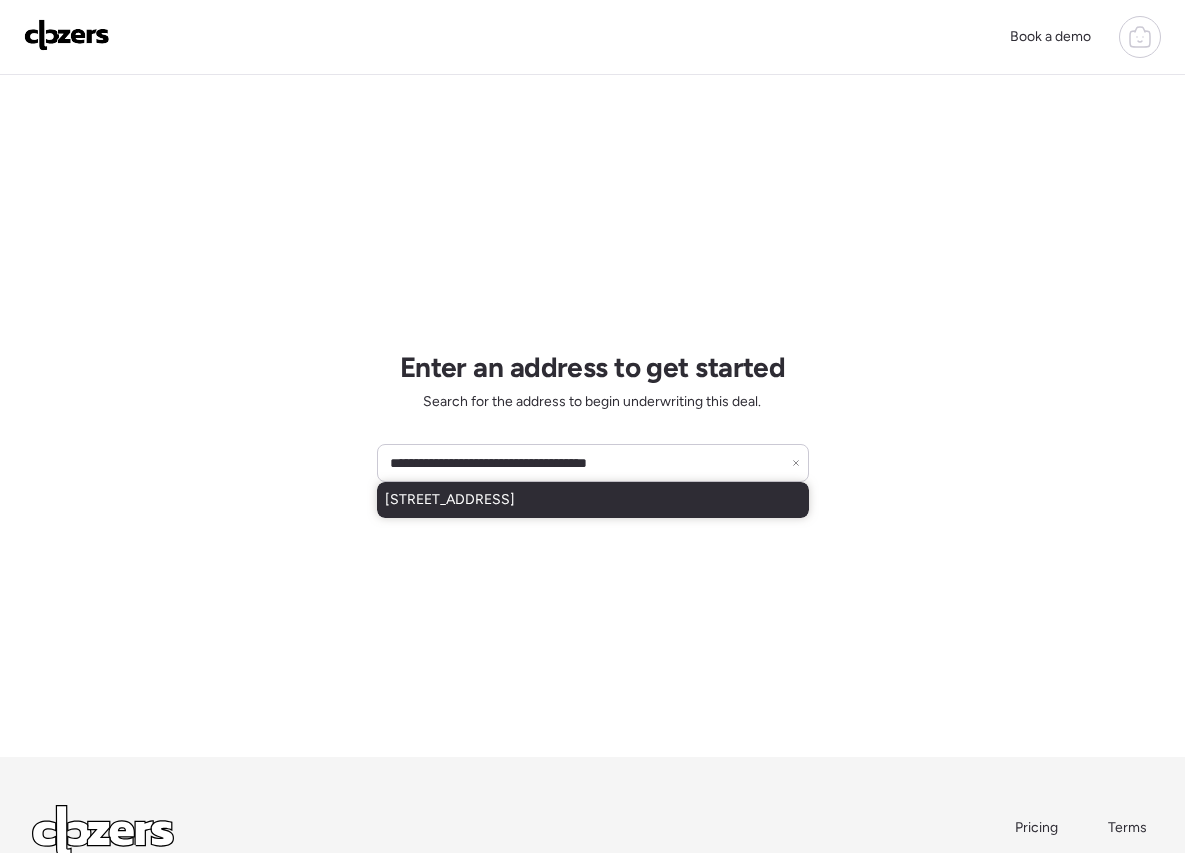 click on "[STREET_ADDRESS]" at bounding box center [450, 500] 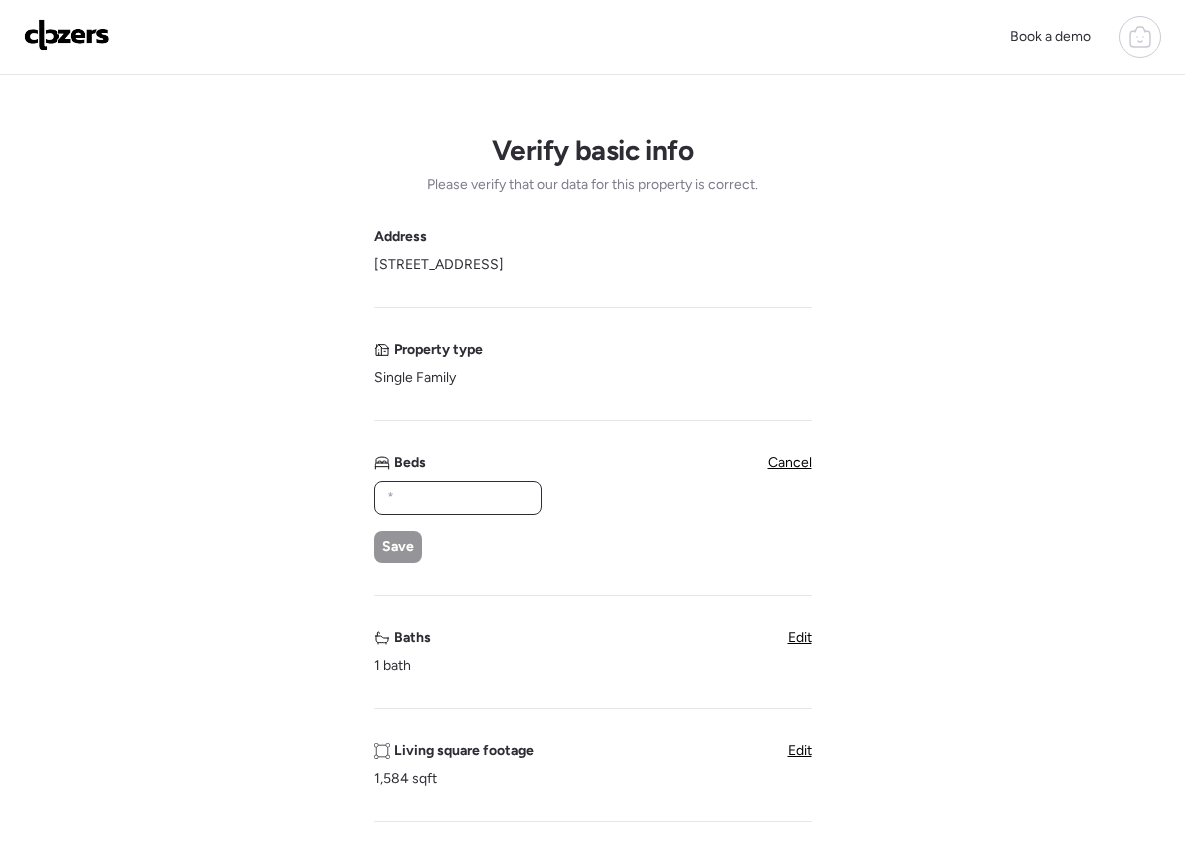 drag, startPoint x: 469, startPoint y: 494, endPoint x: 276, endPoint y: 503, distance: 193.20973 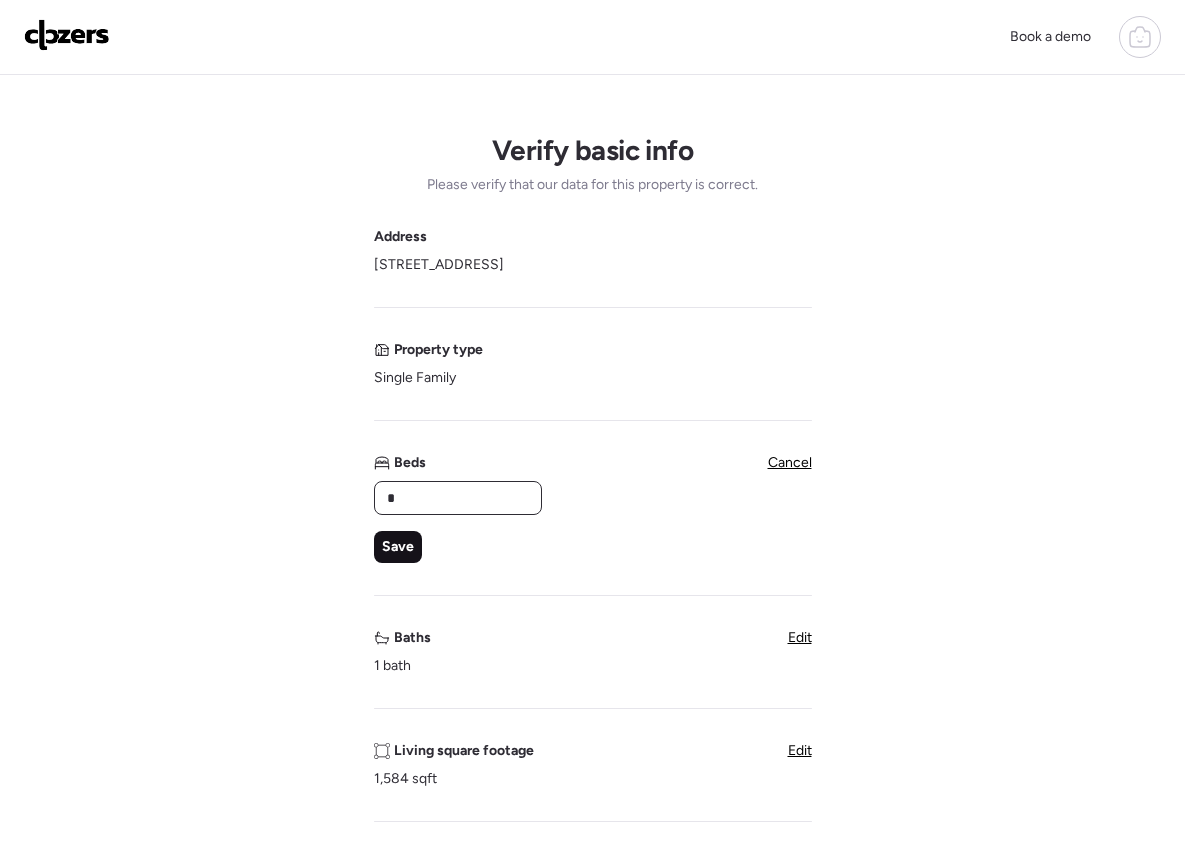 type on "*" 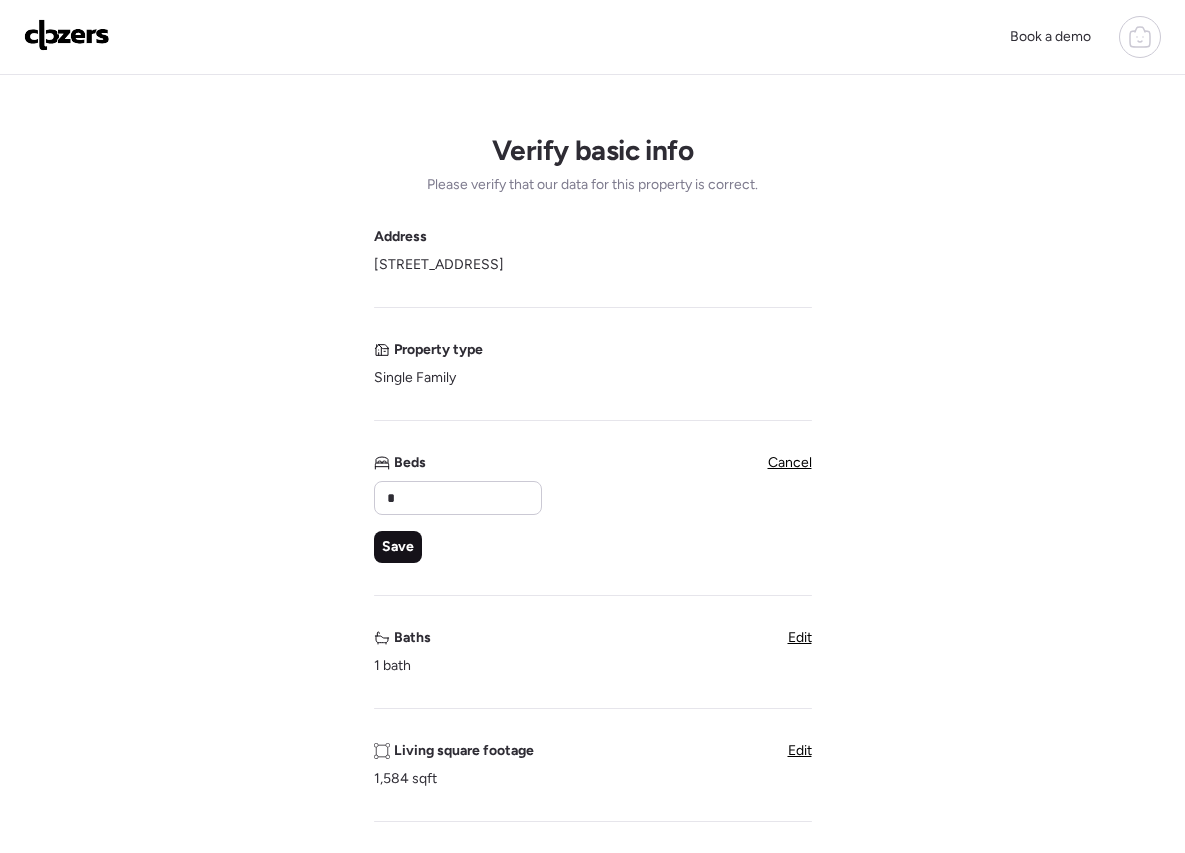 click on "Save" at bounding box center (398, 547) 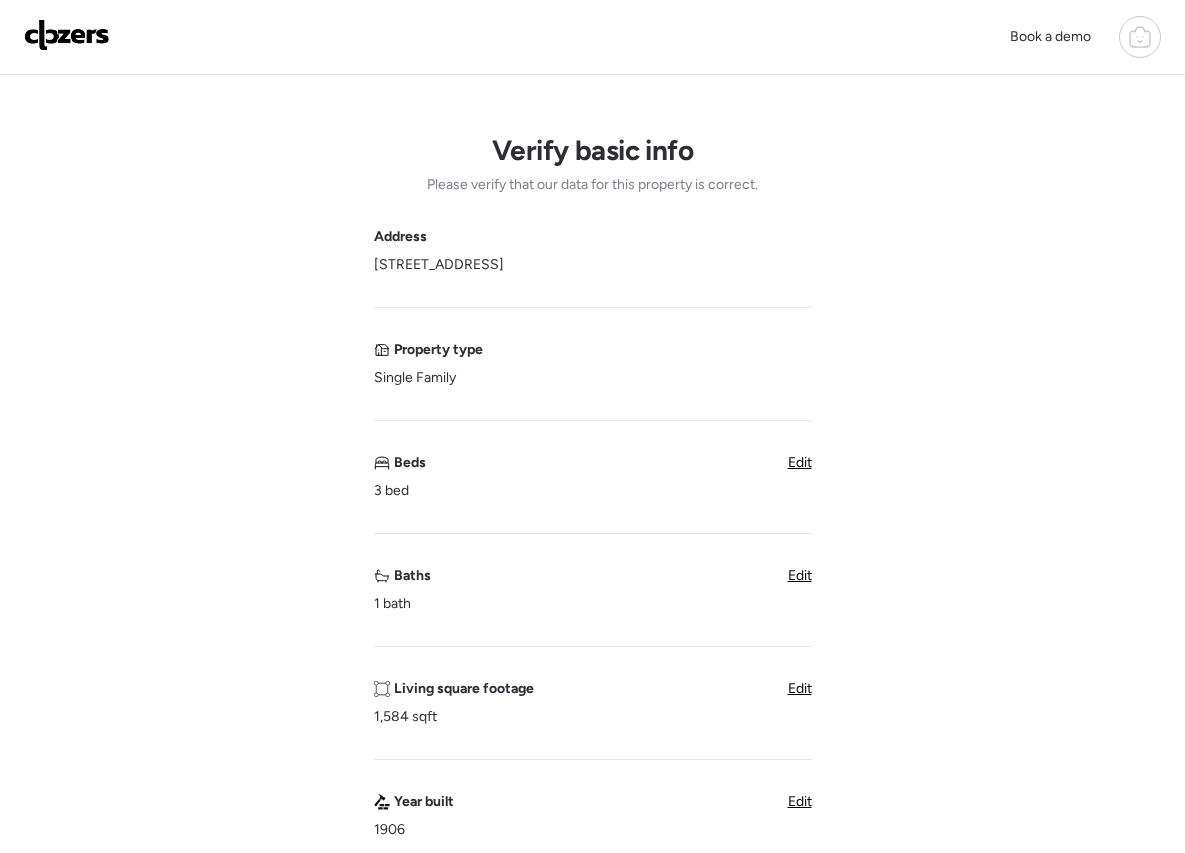 click on "Edit" at bounding box center [800, 575] 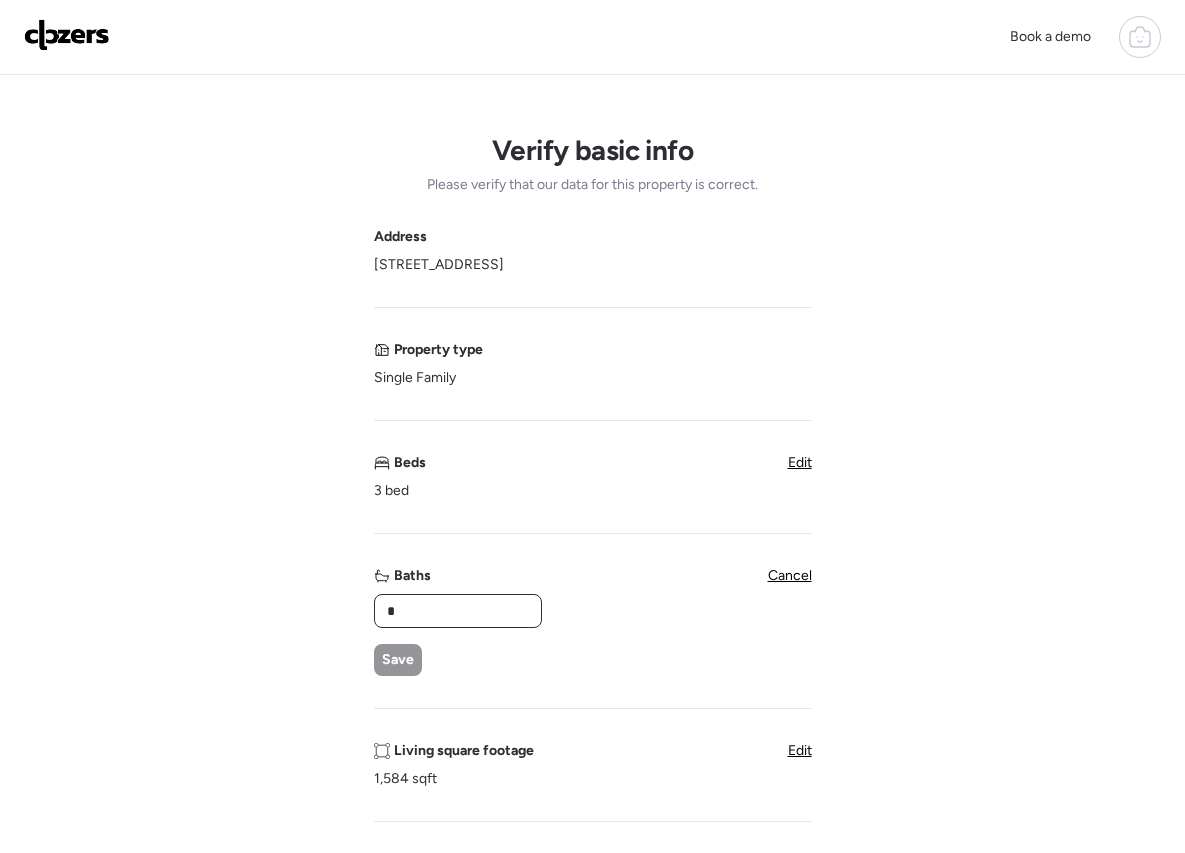 drag, startPoint x: 432, startPoint y: 618, endPoint x: 356, endPoint y: 607, distance: 76.79192 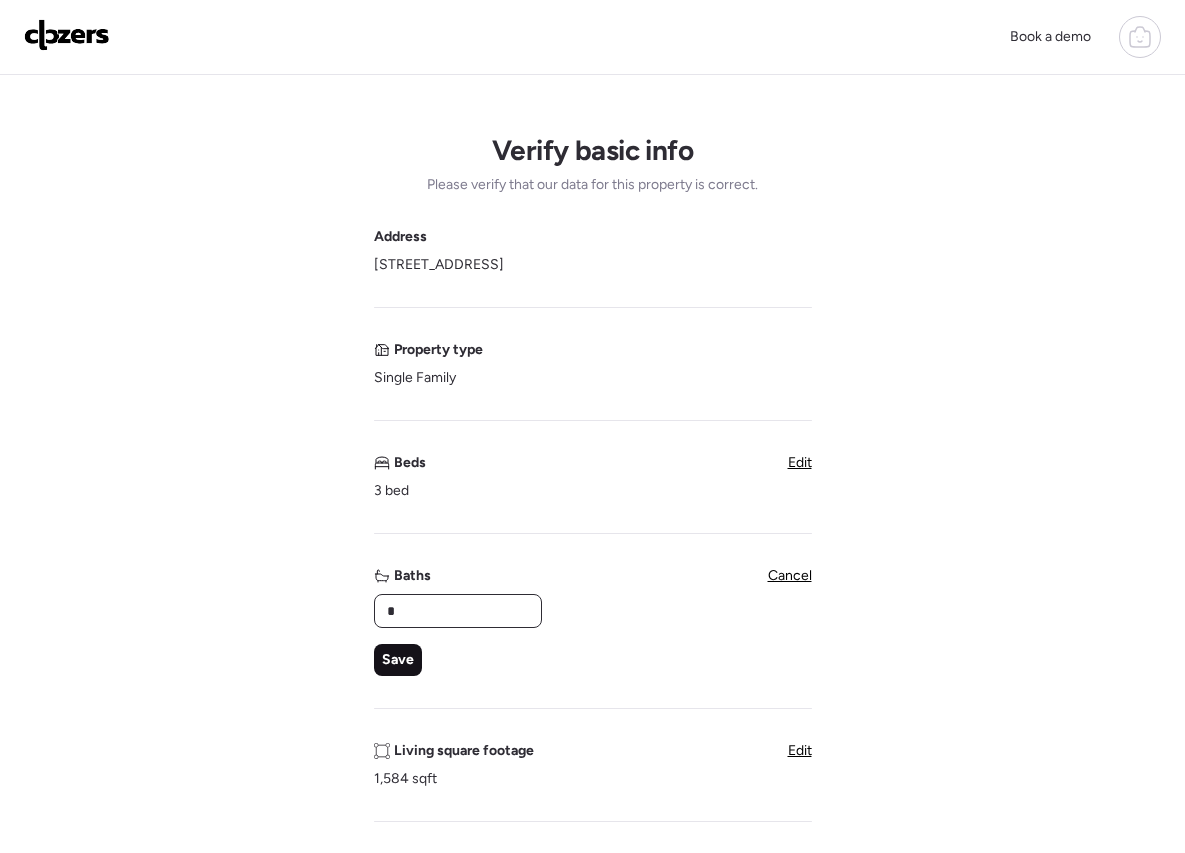 type on "*" 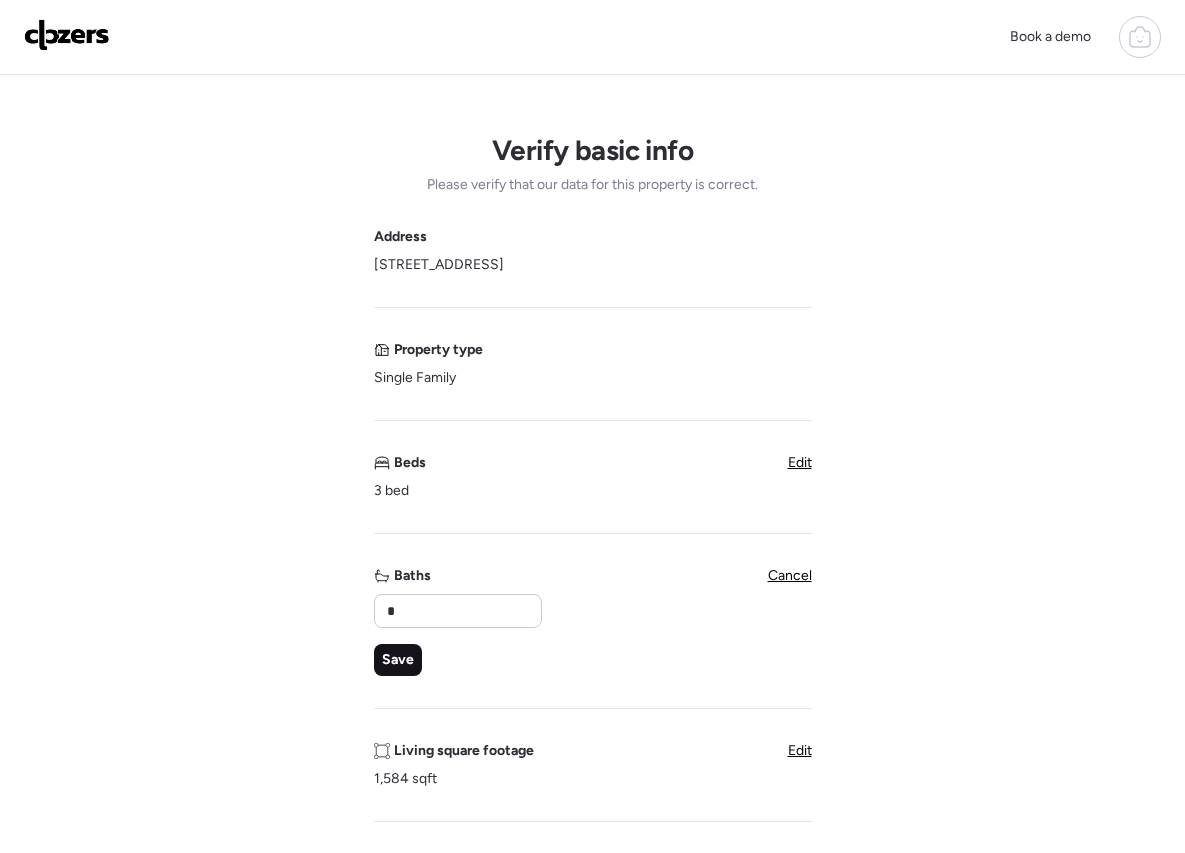 click on "Save" at bounding box center [398, 660] 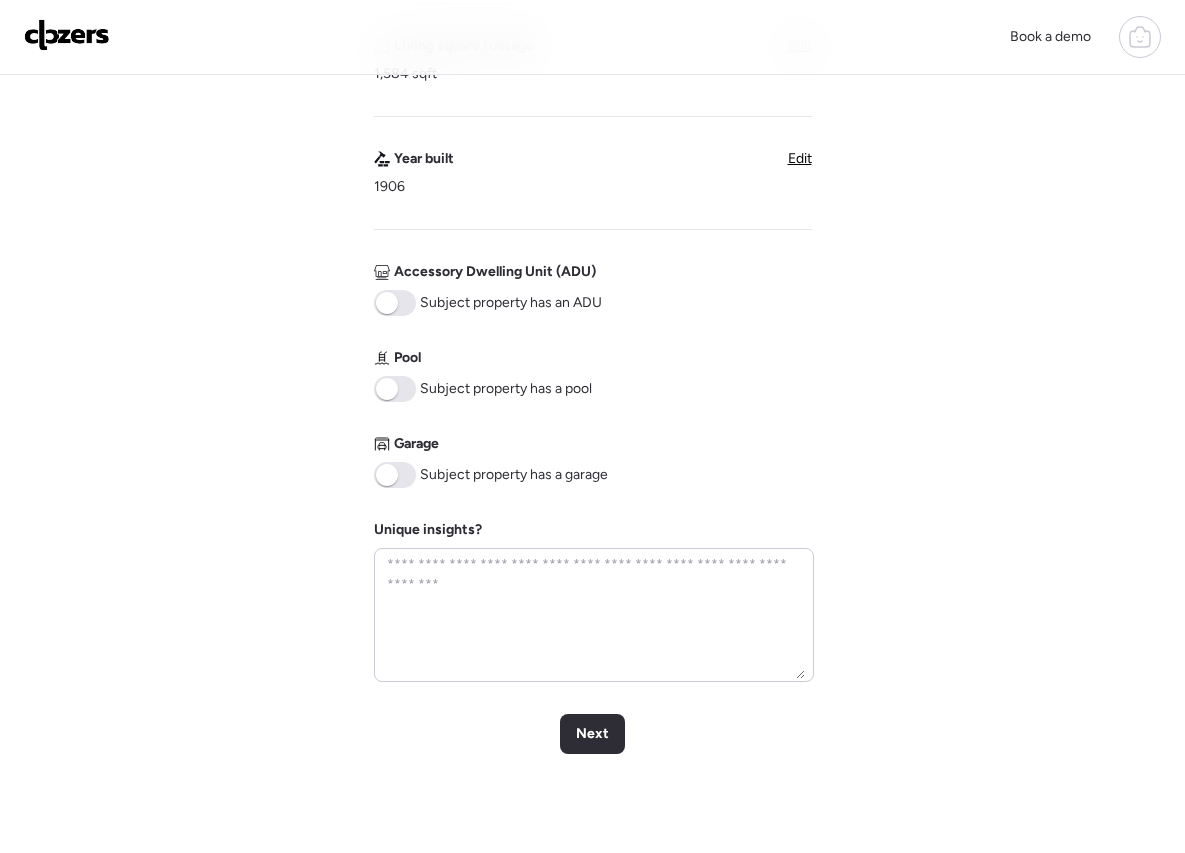 scroll, scrollTop: 654, scrollLeft: 0, axis: vertical 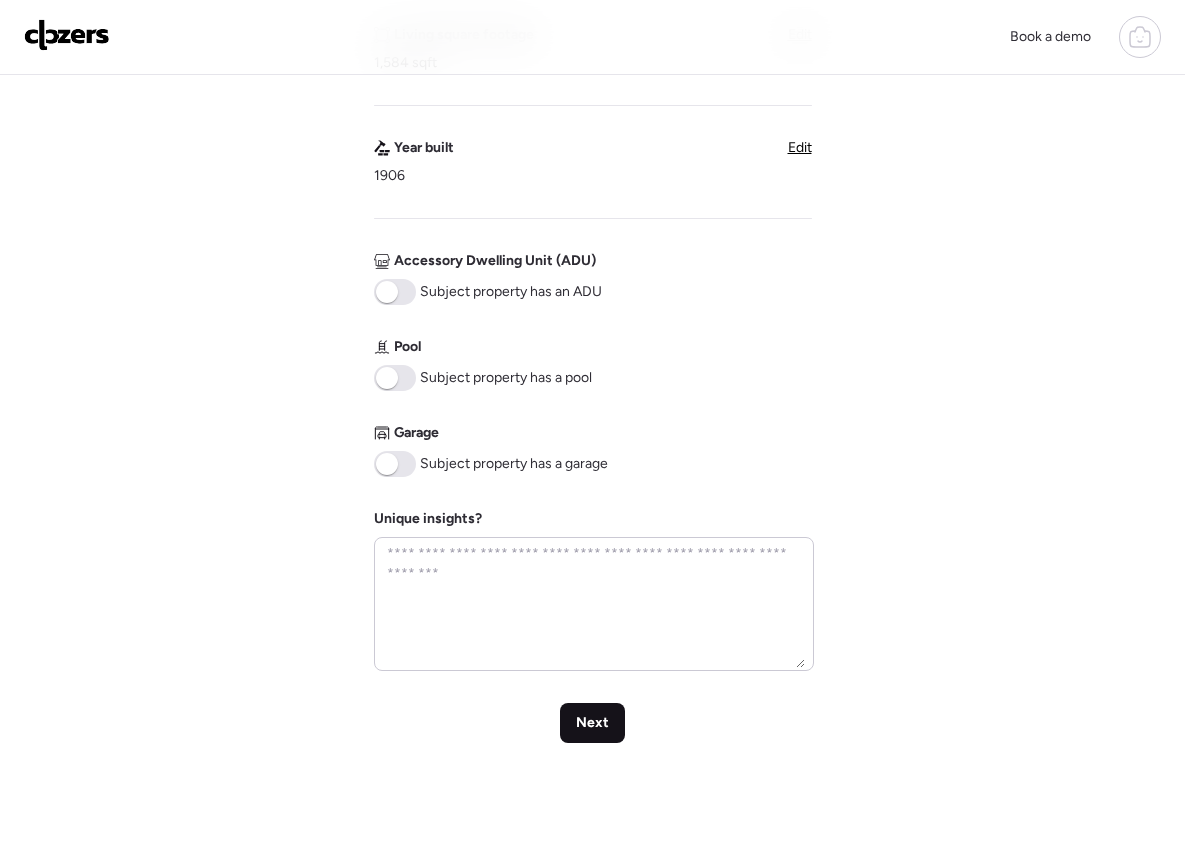 click on "Next" at bounding box center (592, 723) 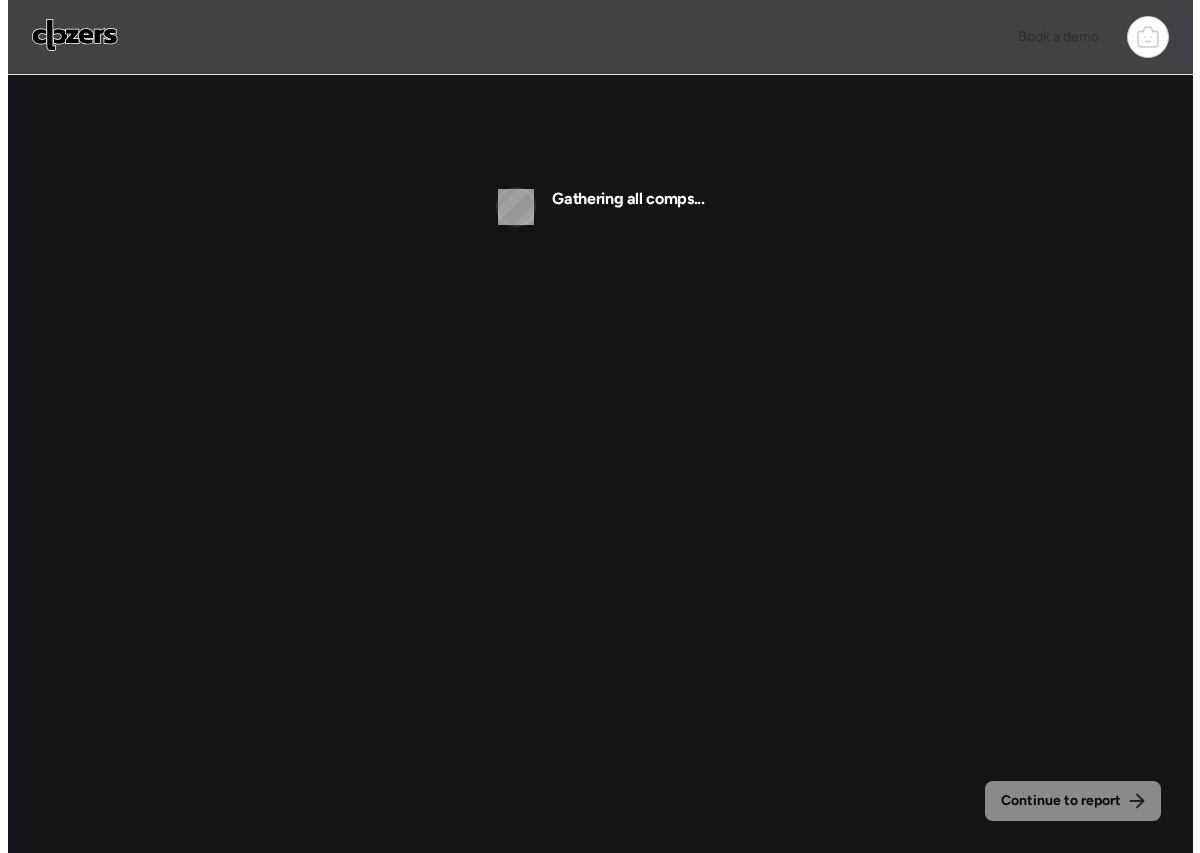 scroll, scrollTop: 0, scrollLeft: 0, axis: both 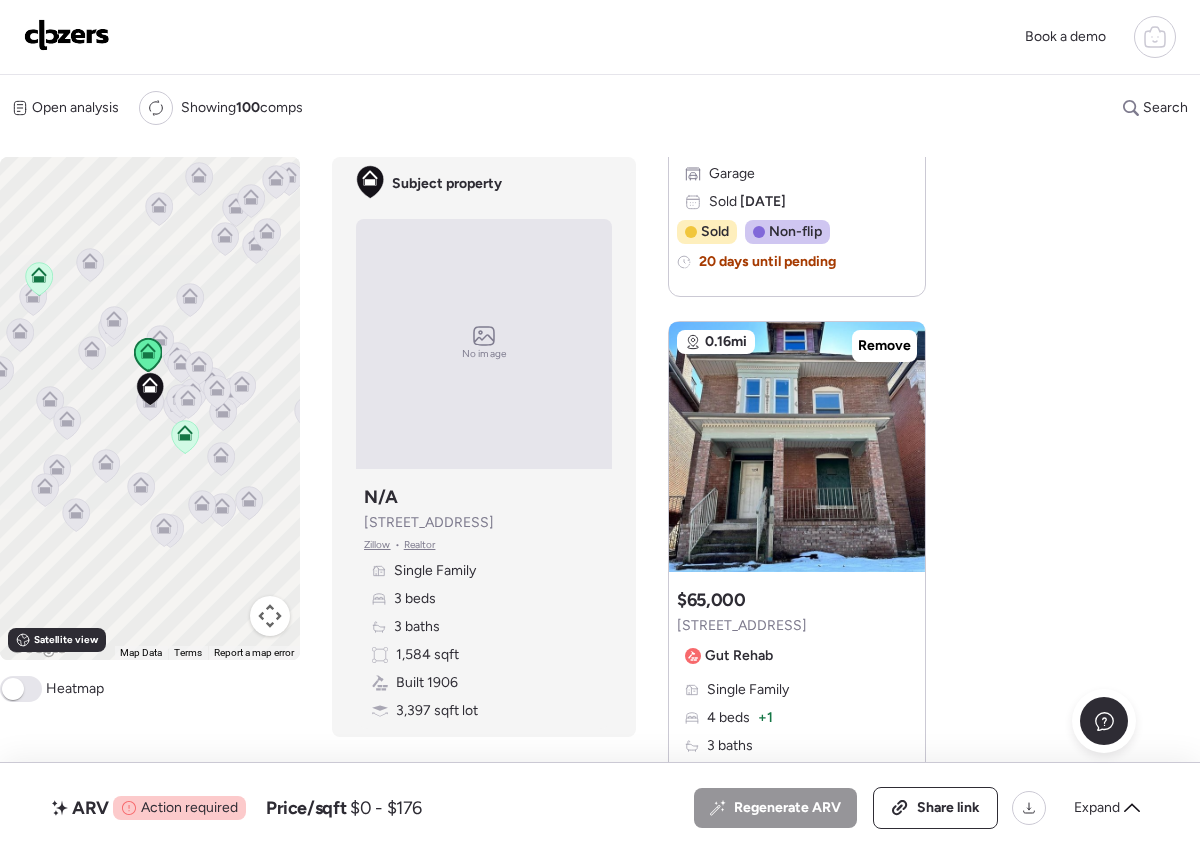 click on "Suggested comp $65,000 [STREET_ADDRESS] Gut Rehab Single Family 4 beds + 1 3 baths 1,750 sqft + 10% Built 1893 -13 yr 0 sqft lot -100% Garage Sold   [DATE] Sold Non-flip Non-flip Excellent condition comp, but not remodeled specifically for re-sale. 52 days until pending [DATE] Listed $79,000 52 days until pending 52 total days on market [DATE] Pending $65,000 [DATE] Sold $65,000 -50% below initial list price" at bounding box center (797, 780) 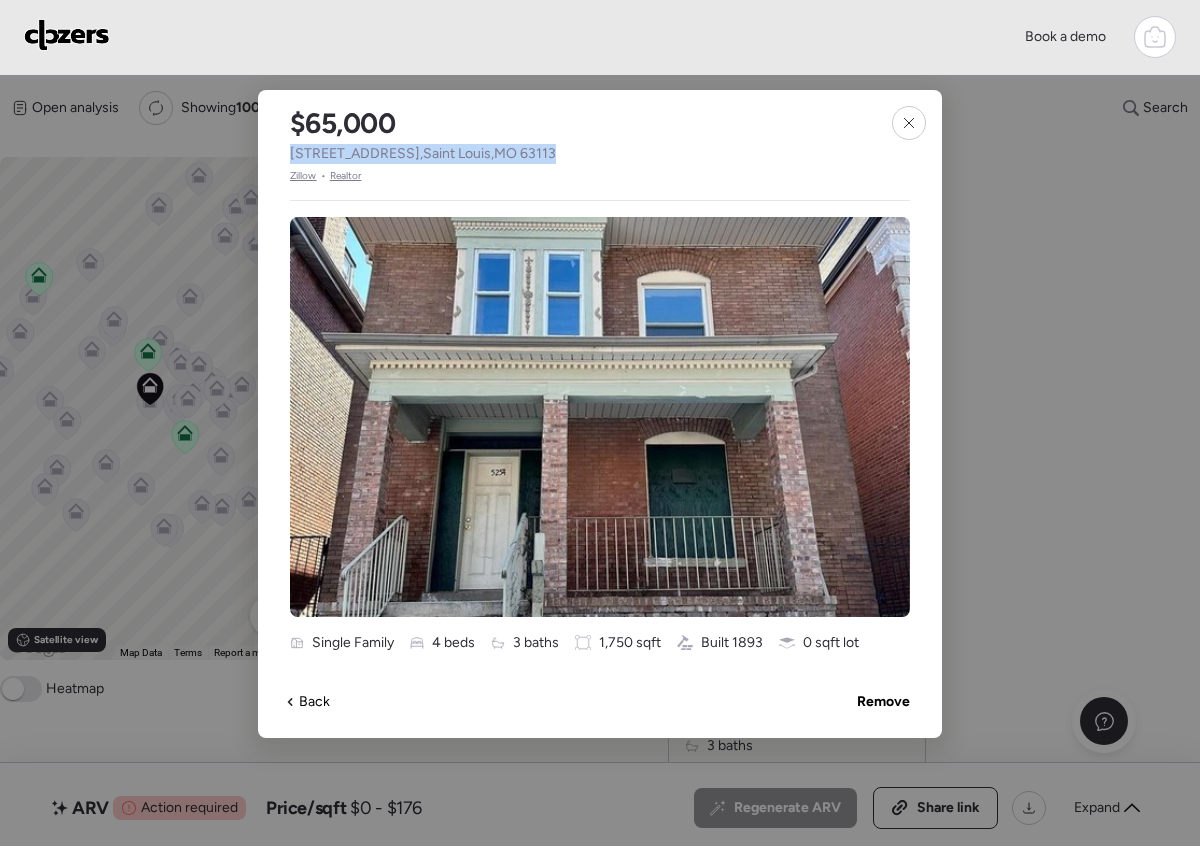 drag, startPoint x: 564, startPoint y: 148, endPoint x: 287, endPoint y: 156, distance: 277.1155 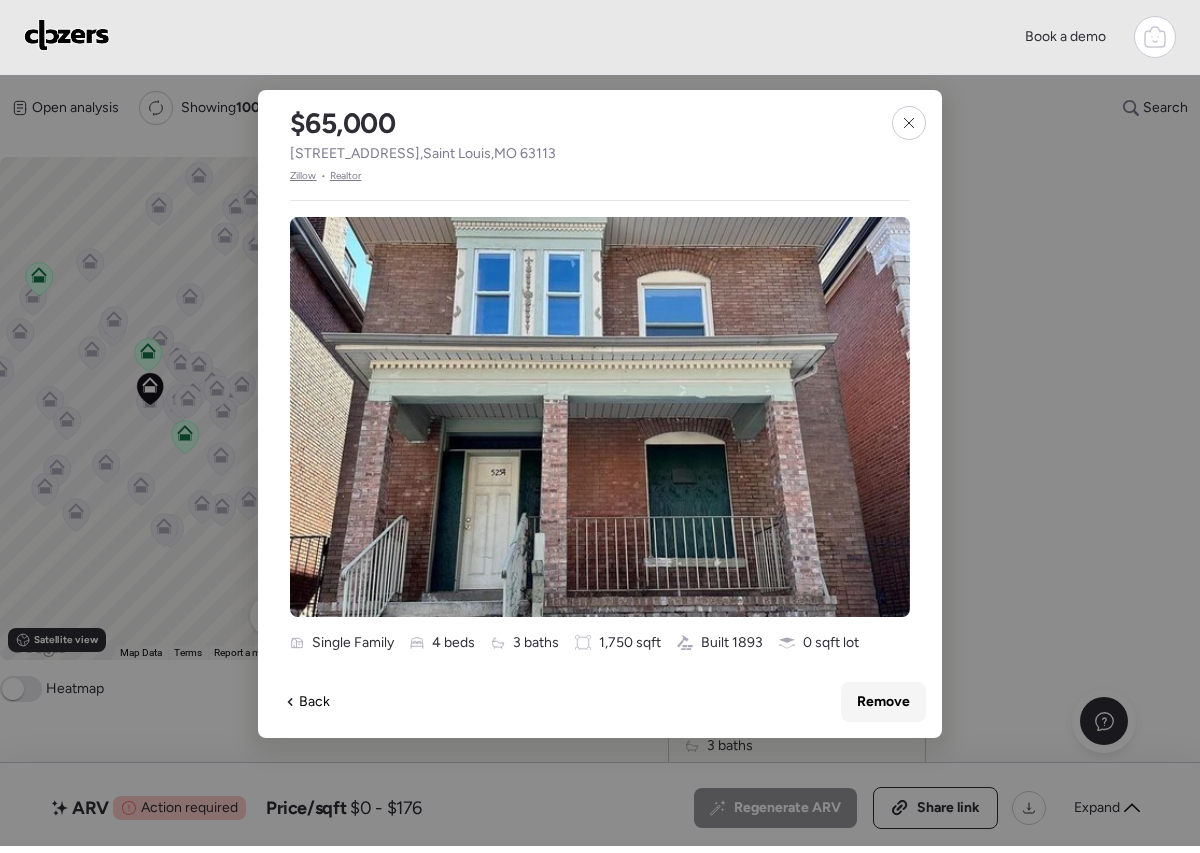 click on "Remove" at bounding box center (883, 702) 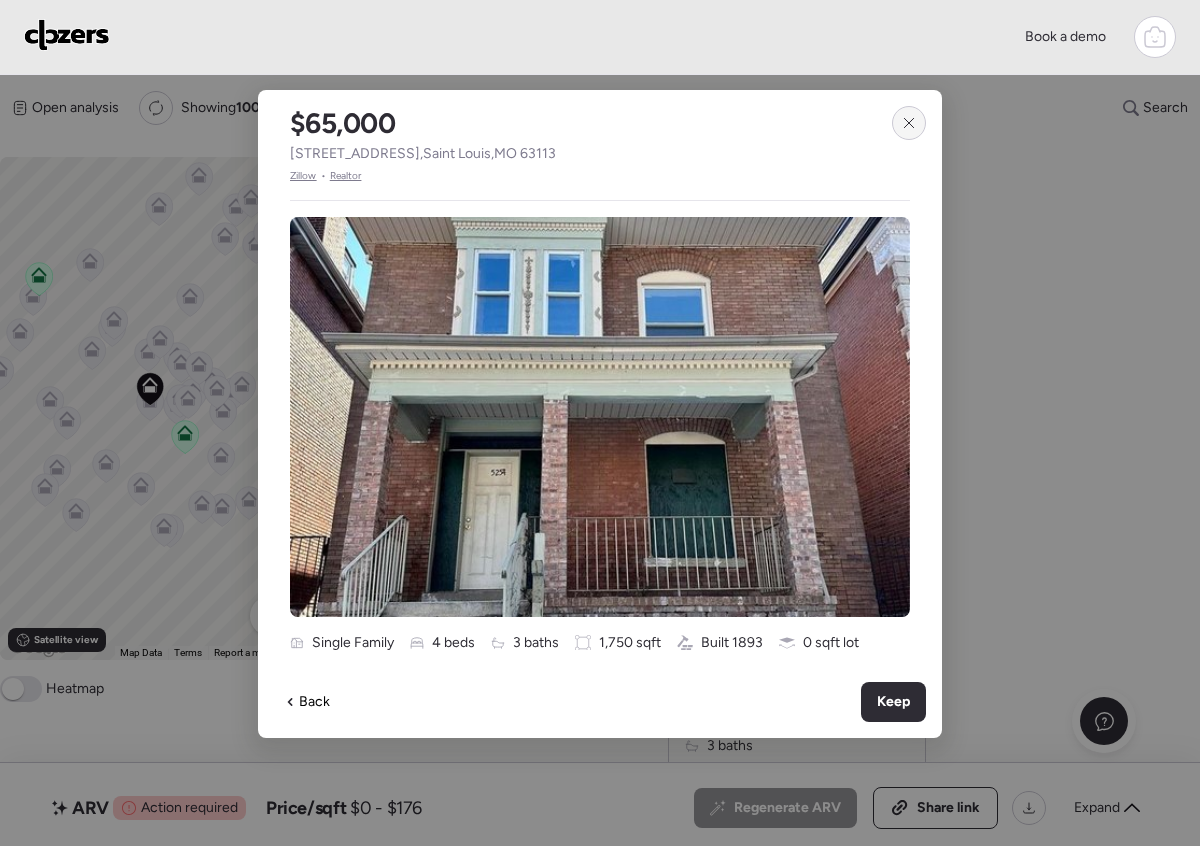 click at bounding box center [909, 123] 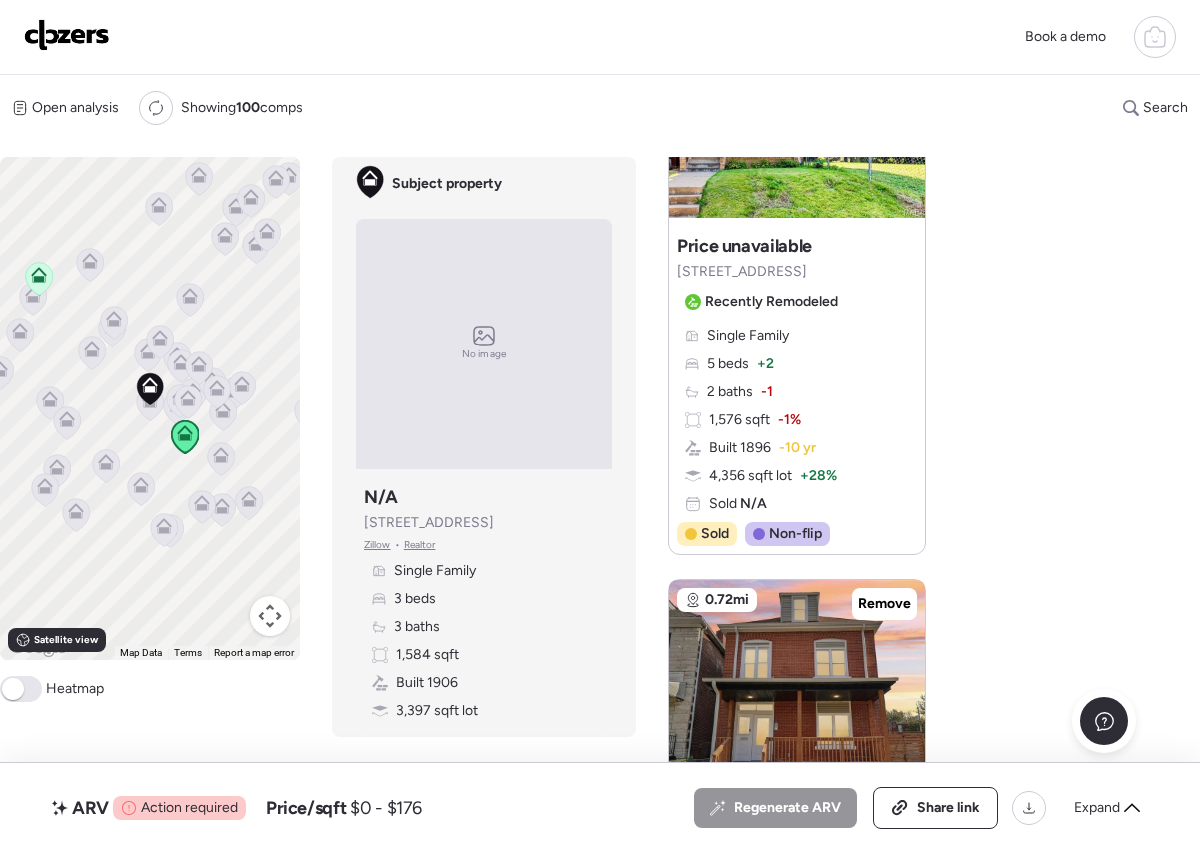 scroll, scrollTop: 69, scrollLeft: 0, axis: vertical 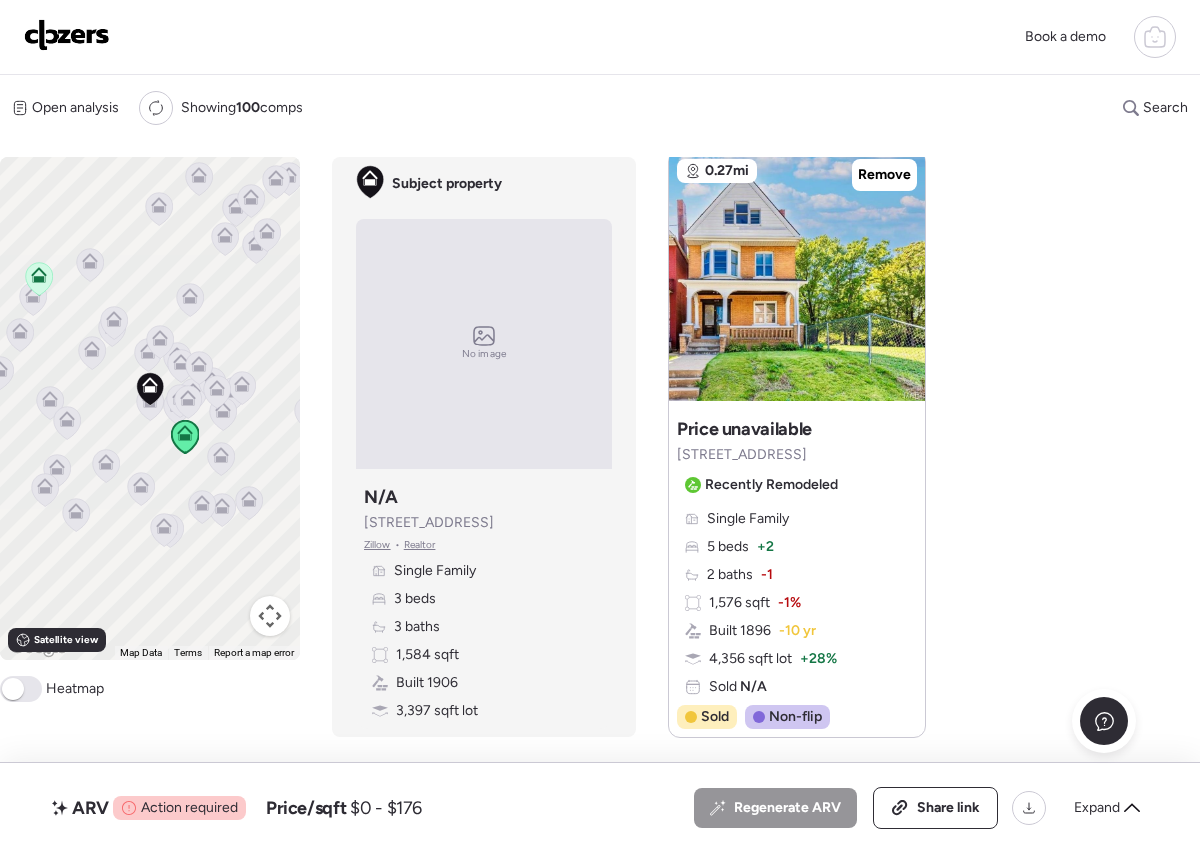 click on "Recently Remodeled" at bounding box center (771, 485) 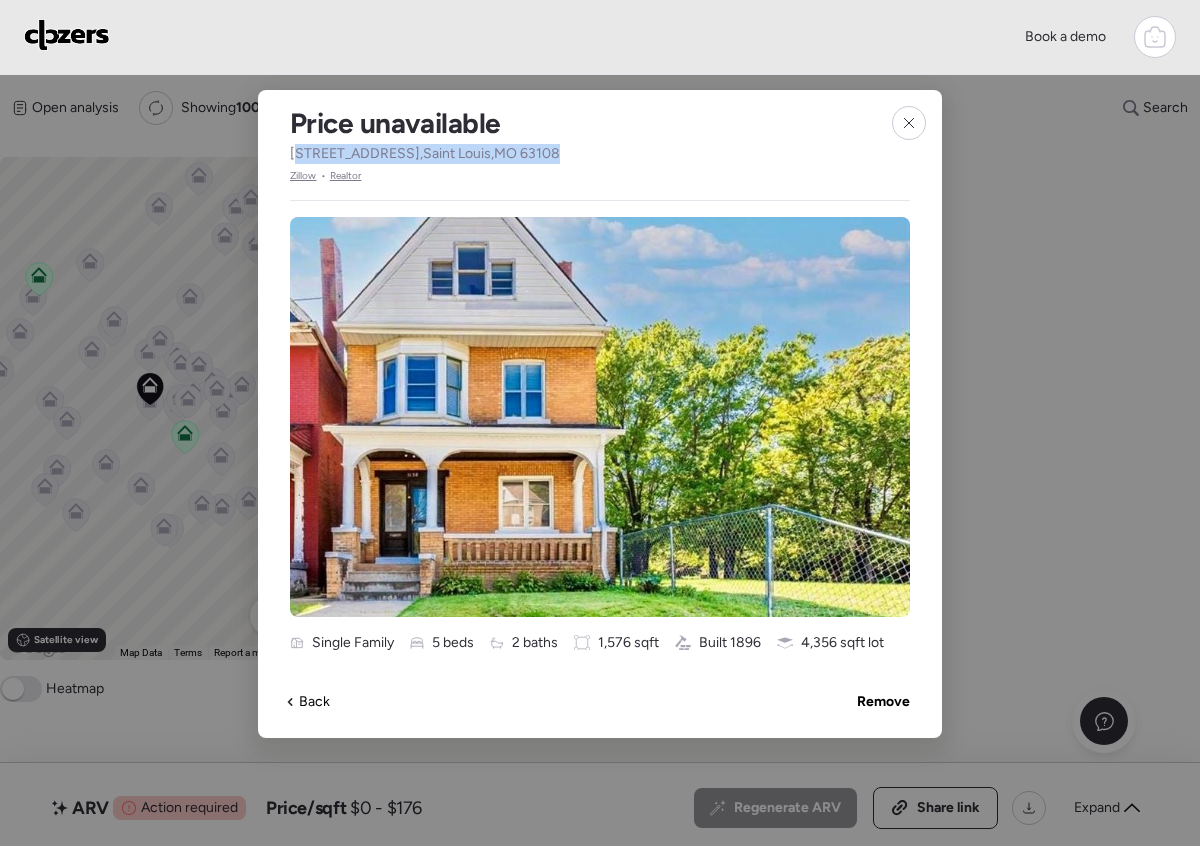 drag, startPoint x: 552, startPoint y: 145, endPoint x: 299, endPoint y: 149, distance: 253.03162 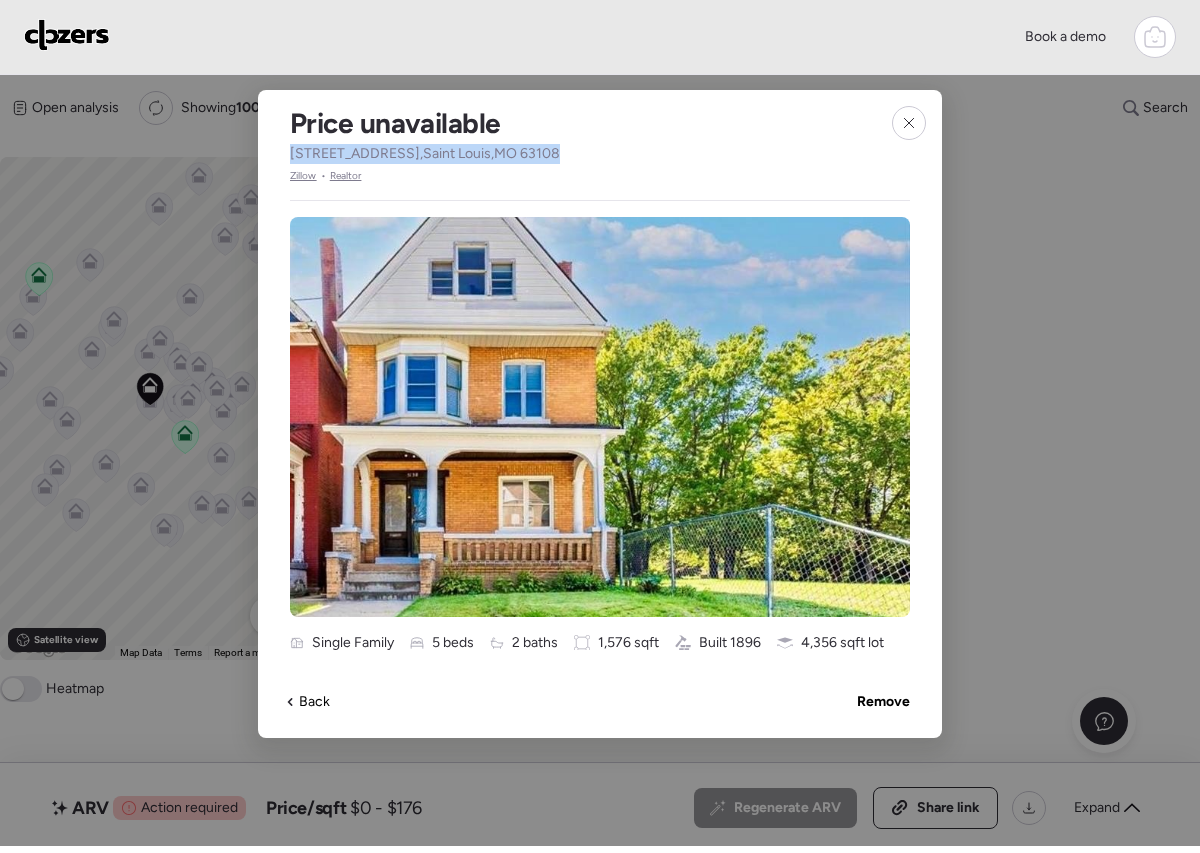 drag, startPoint x: 292, startPoint y: 149, endPoint x: 601, endPoint y: 158, distance: 309.13104 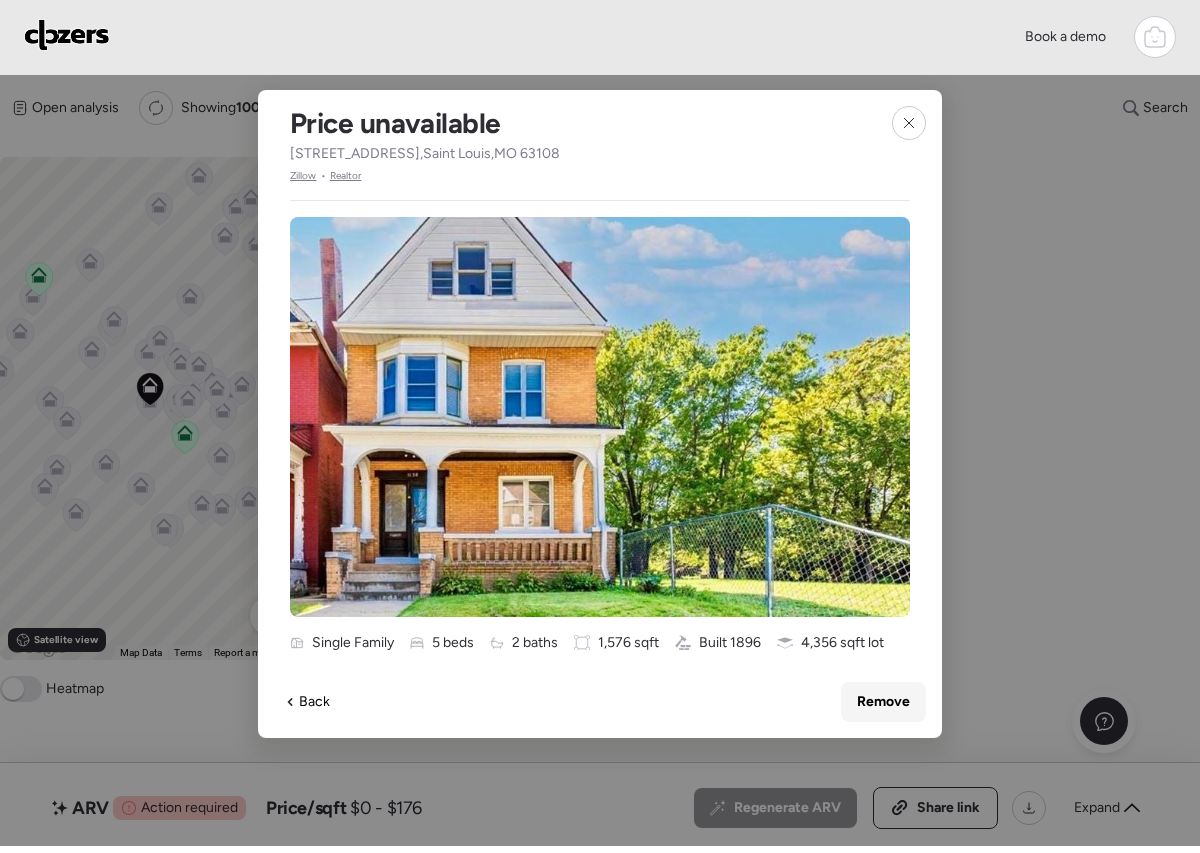 click on "Remove" at bounding box center [883, 702] 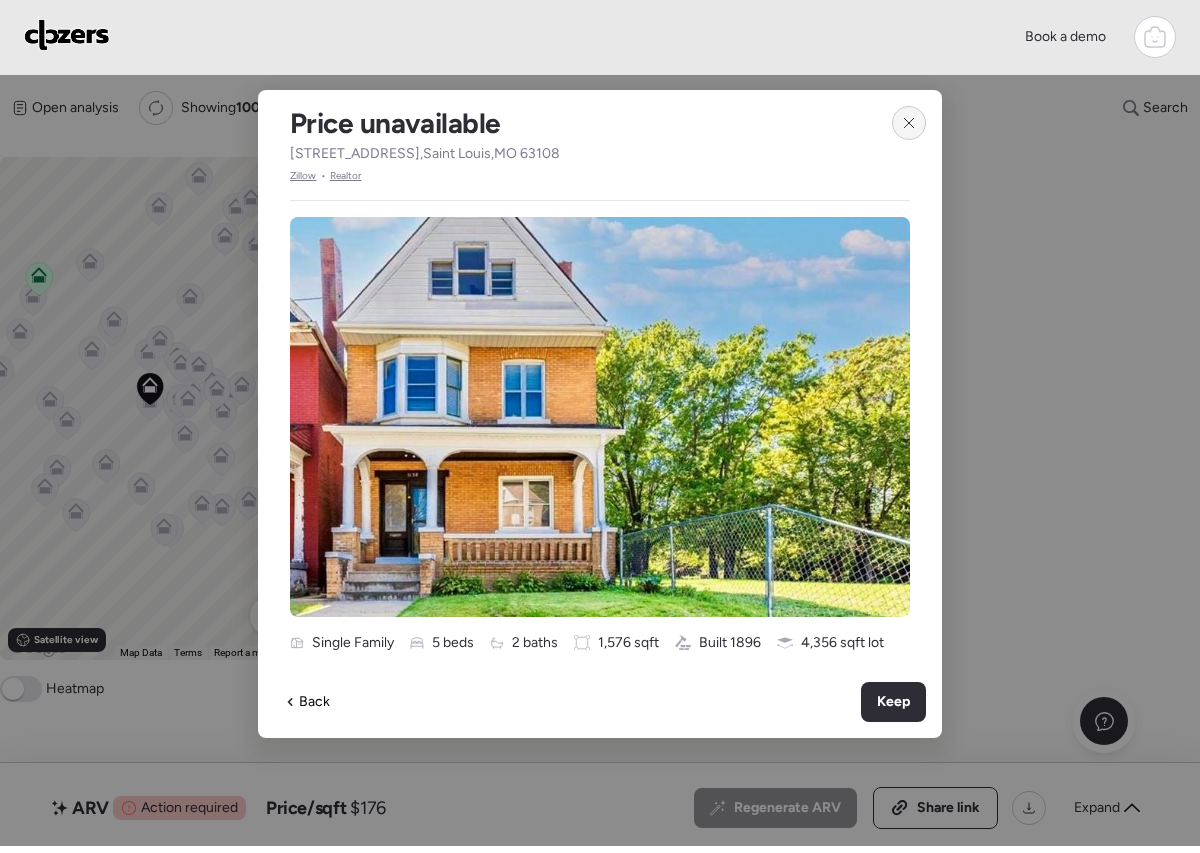 click 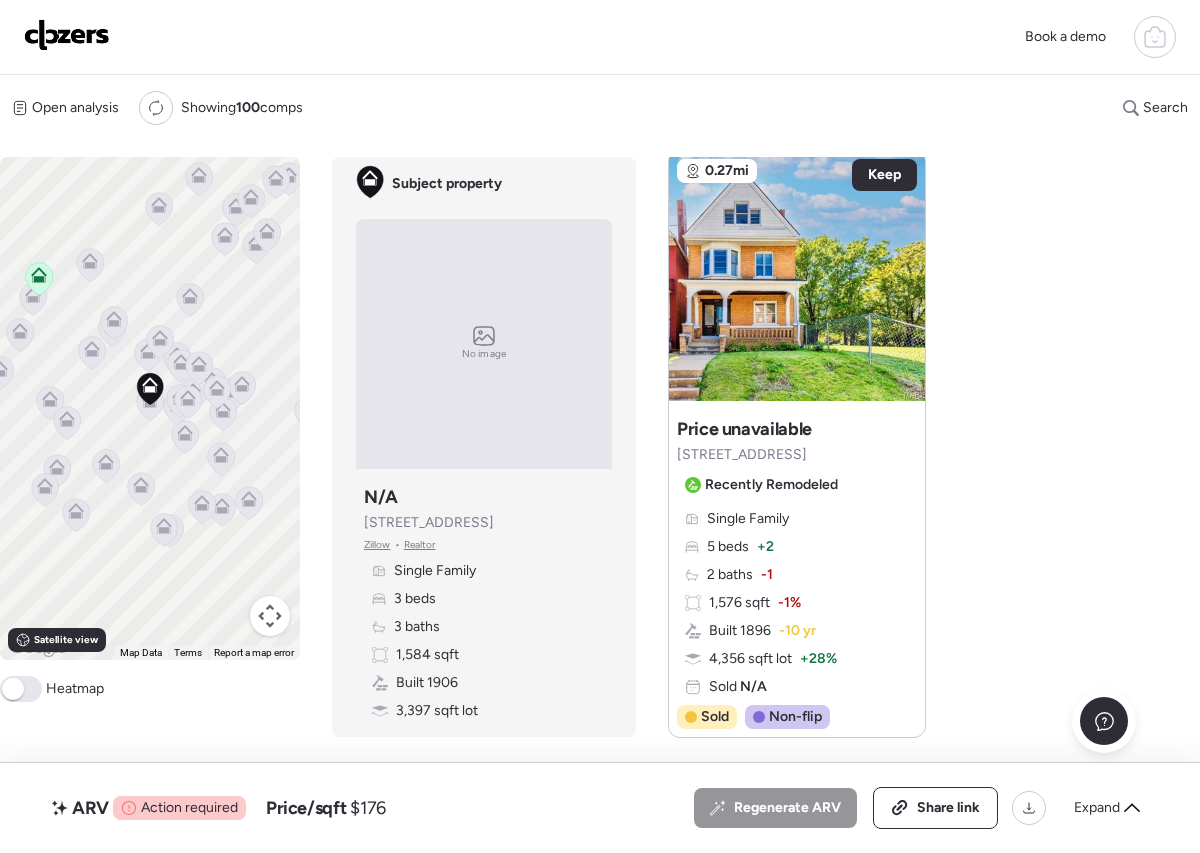 click on "Open analysis Re-run report Showing  100  comps Search" at bounding box center [600, 108] 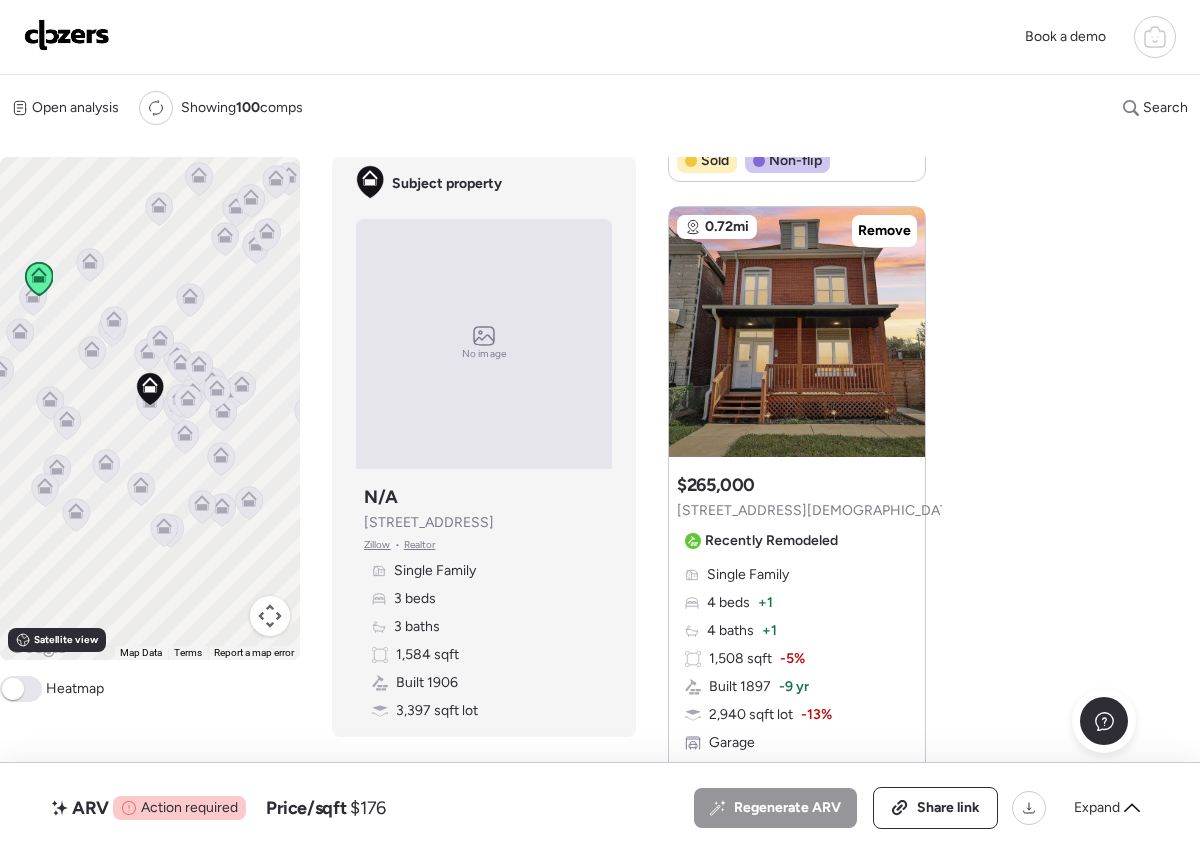 scroll, scrollTop: 626, scrollLeft: 0, axis: vertical 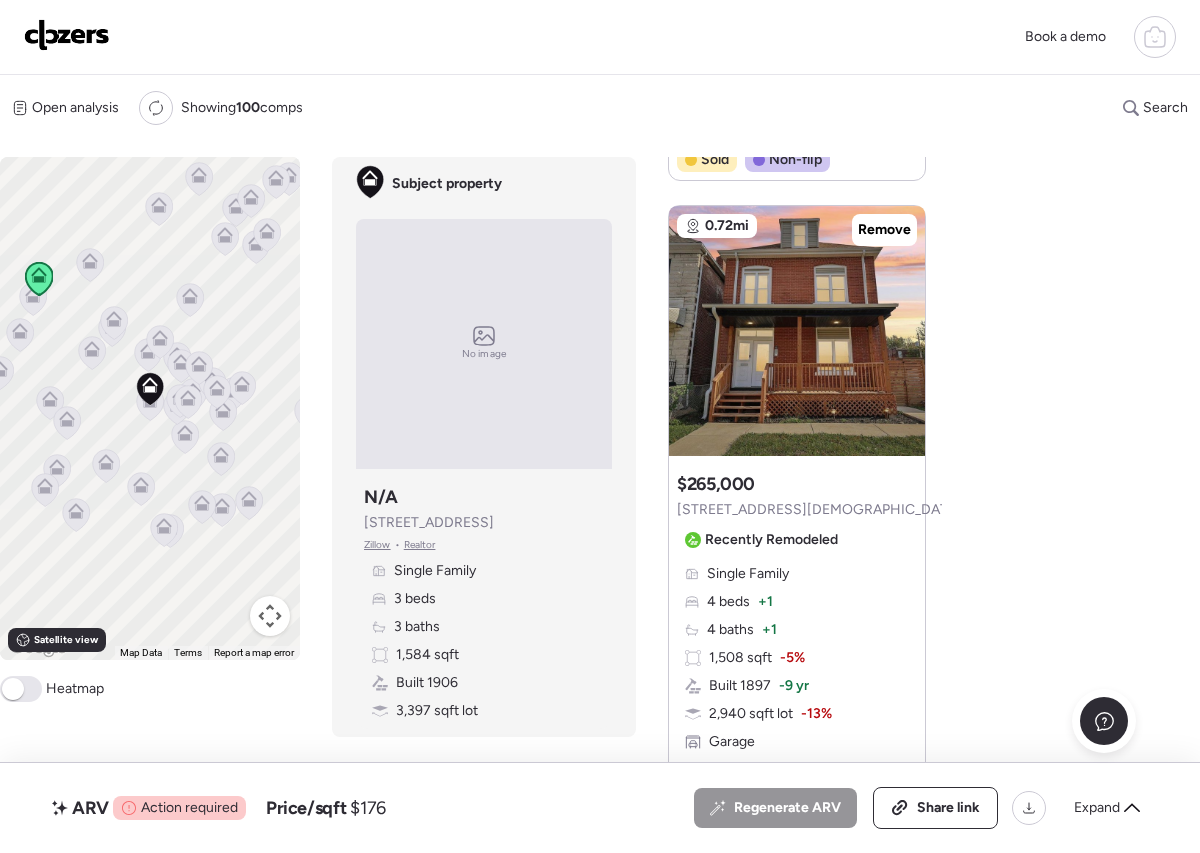 click on "Suggested comp $265,000 1226 [DEMOGRAPHIC_DATA] Pl Recently Remodeled" at bounding box center (819, 514) 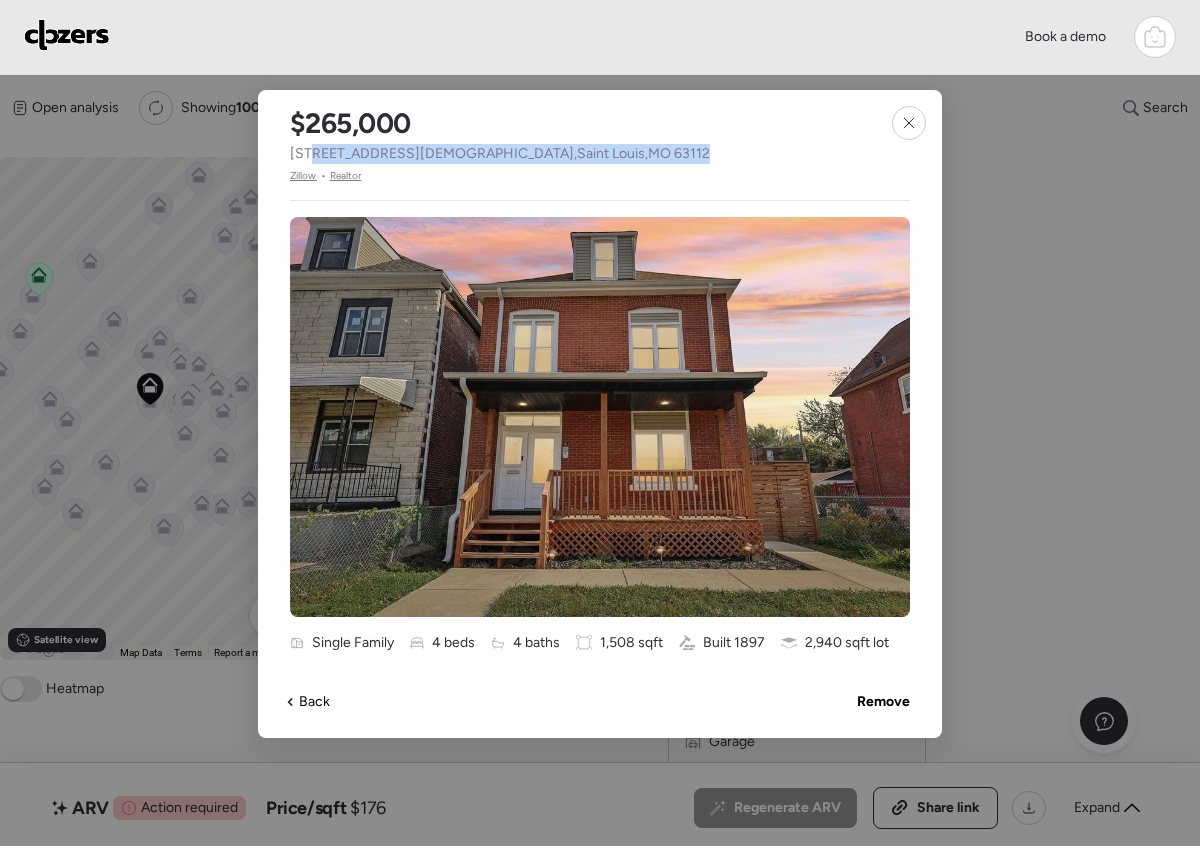 drag, startPoint x: 548, startPoint y: 154, endPoint x: 315, endPoint y: 148, distance: 233.07724 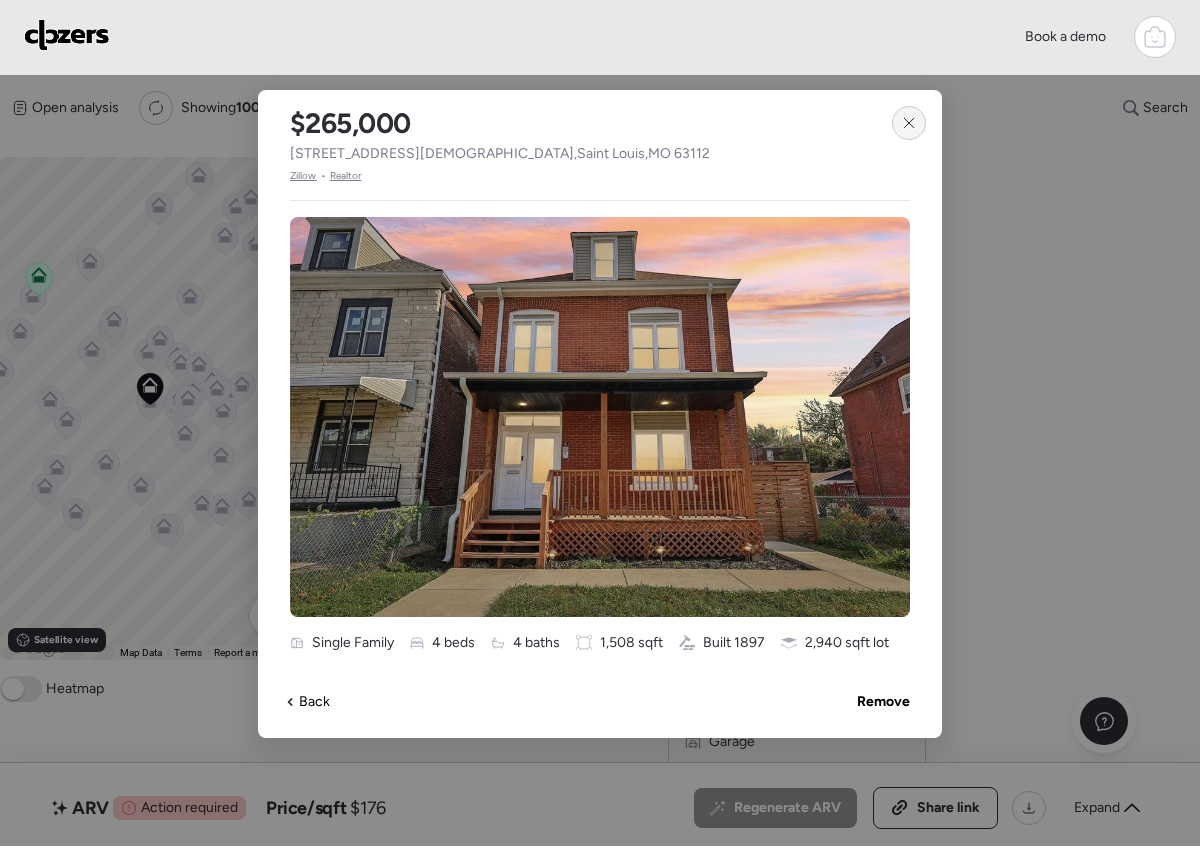 click 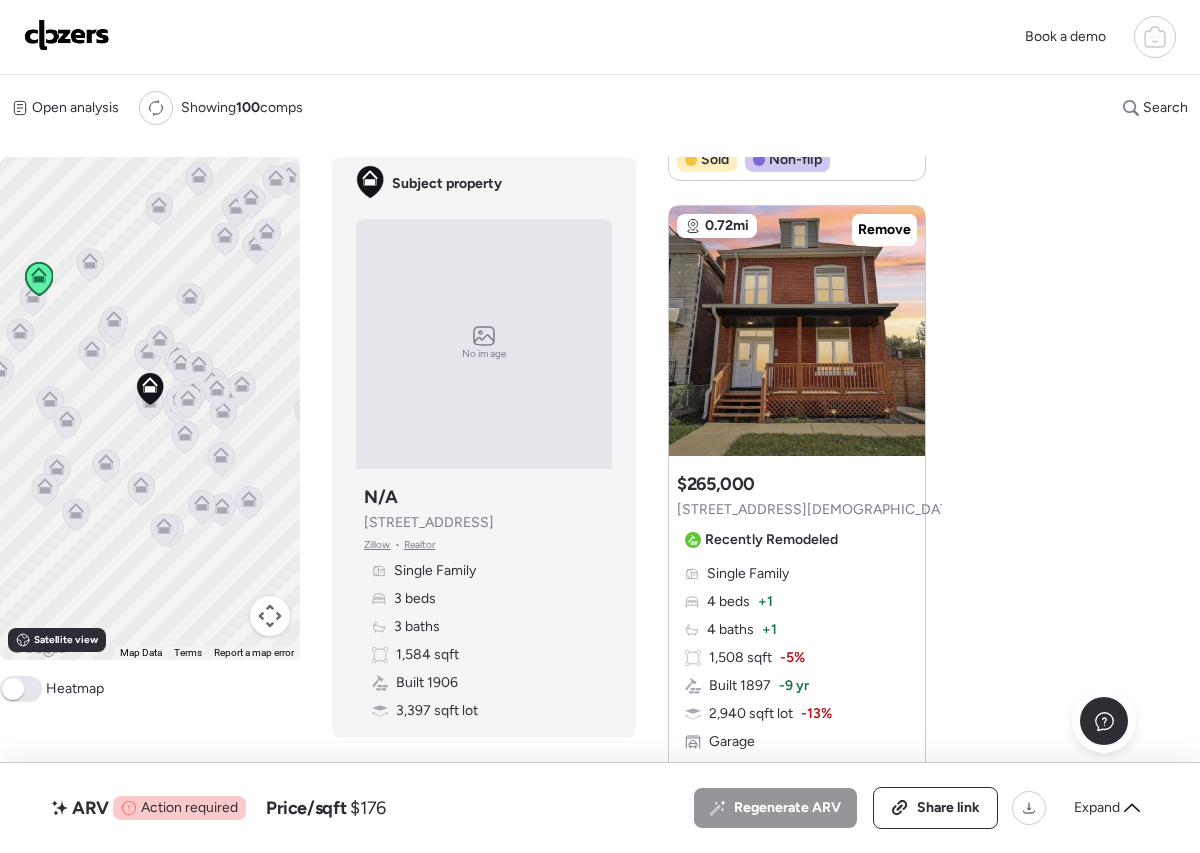 click on "Suggested comp $265,000 1226 [DEMOGRAPHIC_DATA] Pl Recently Remodeled" at bounding box center (819, 514) 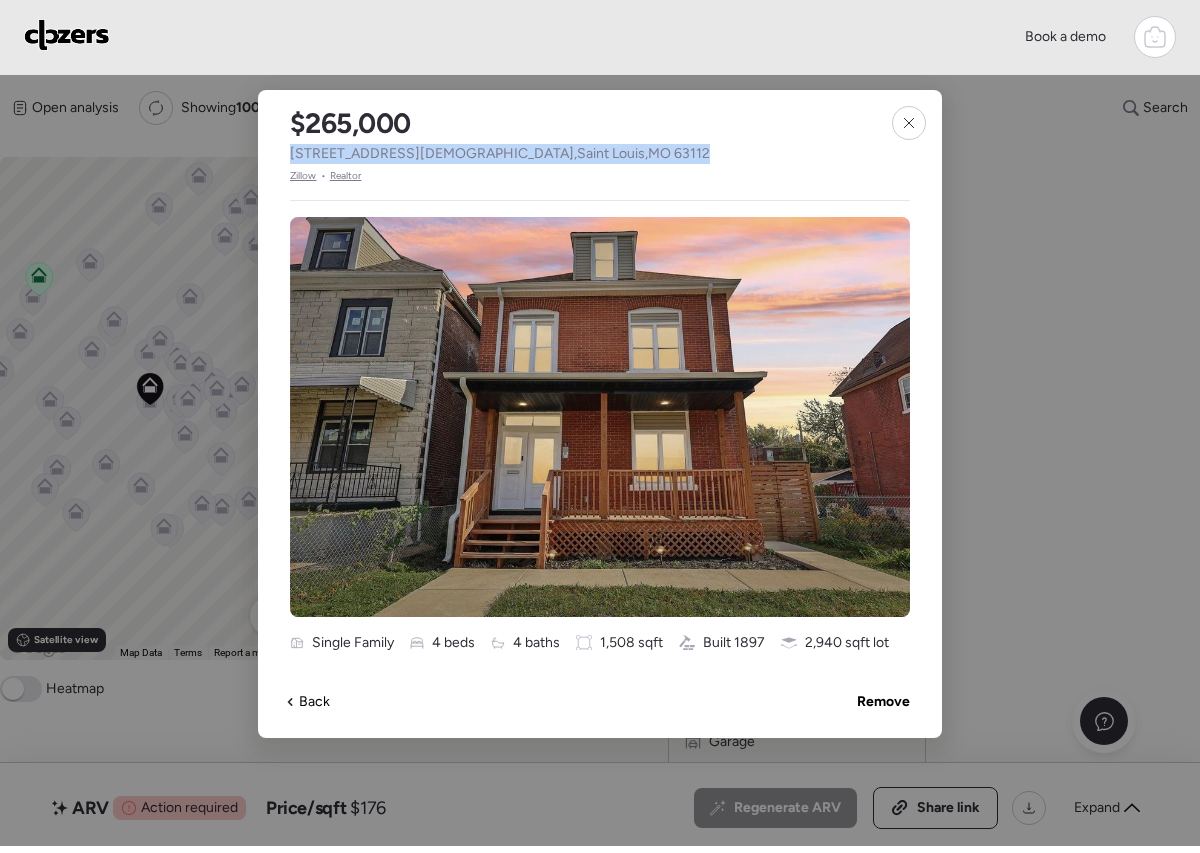 drag, startPoint x: 501, startPoint y: 154, endPoint x: 290, endPoint y: 148, distance: 211.0853 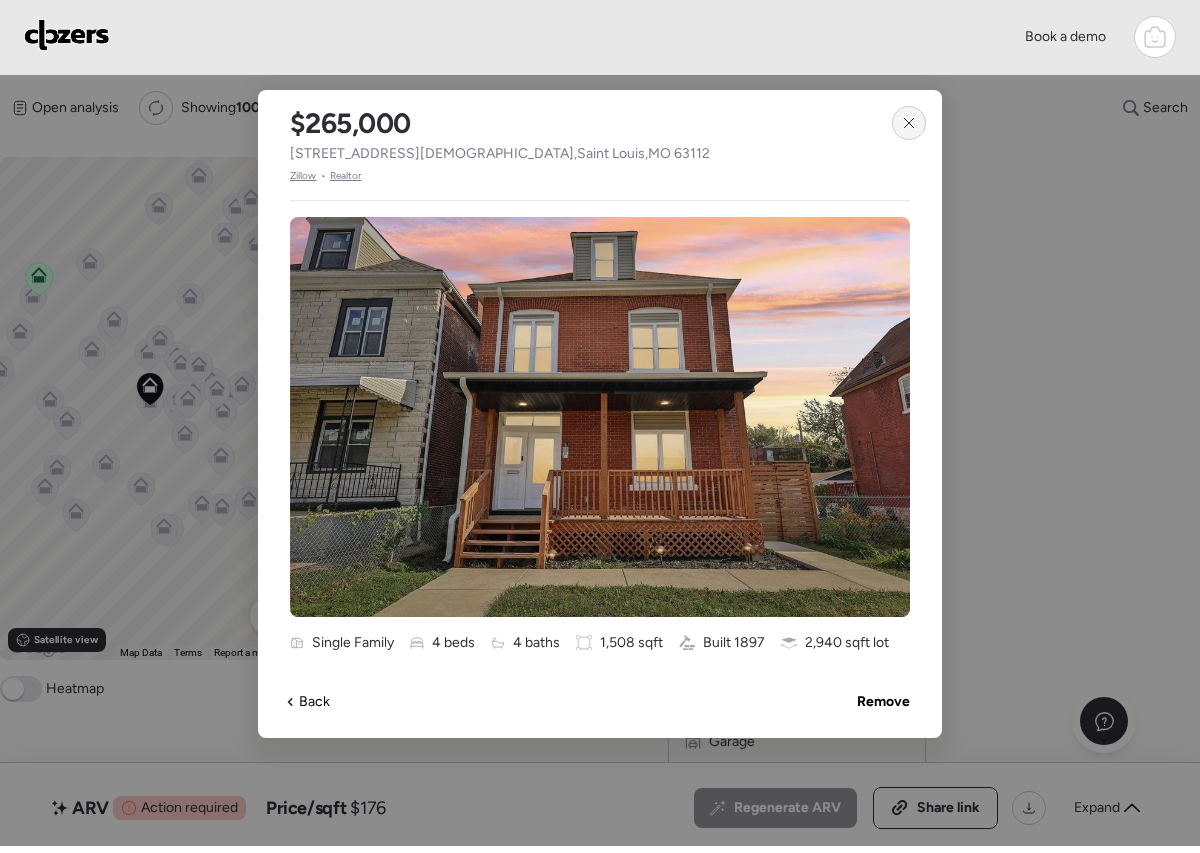 click 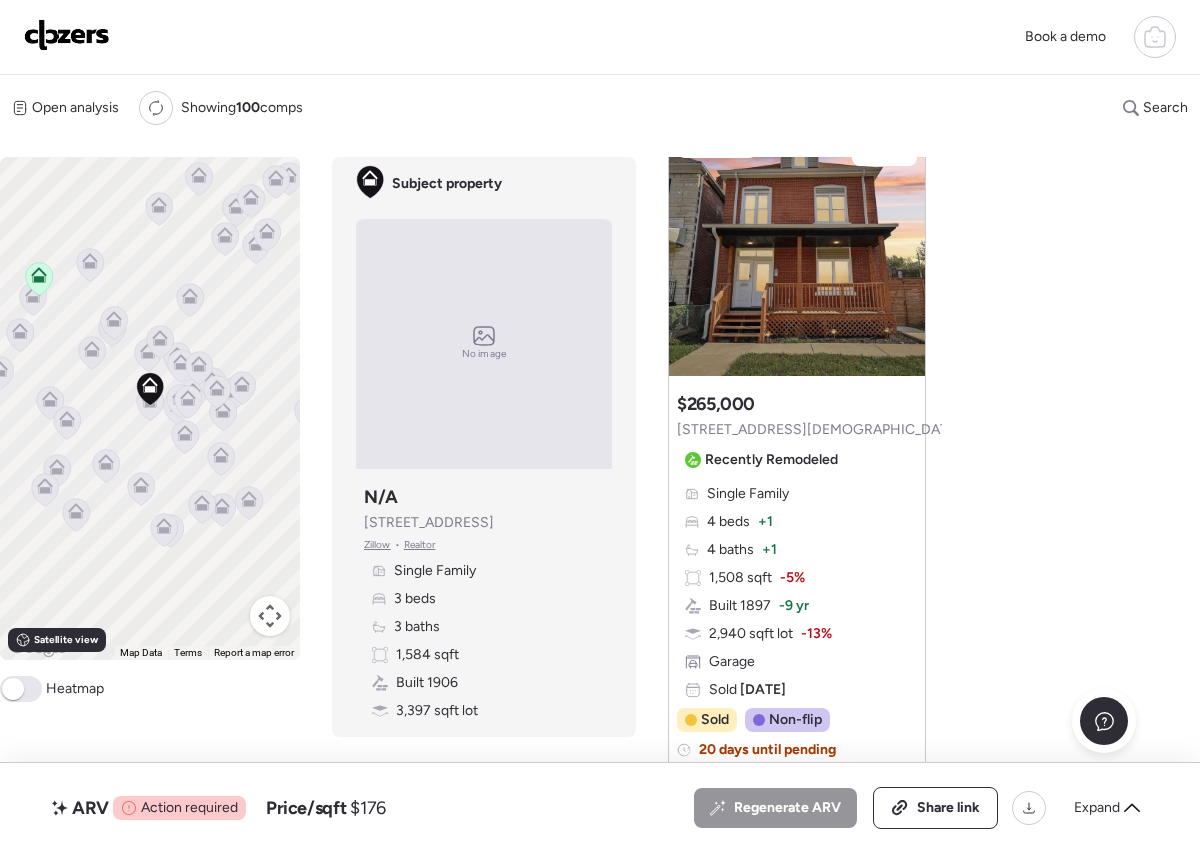 scroll, scrollTop: 707, scrollLeft: 0, axis: vertical 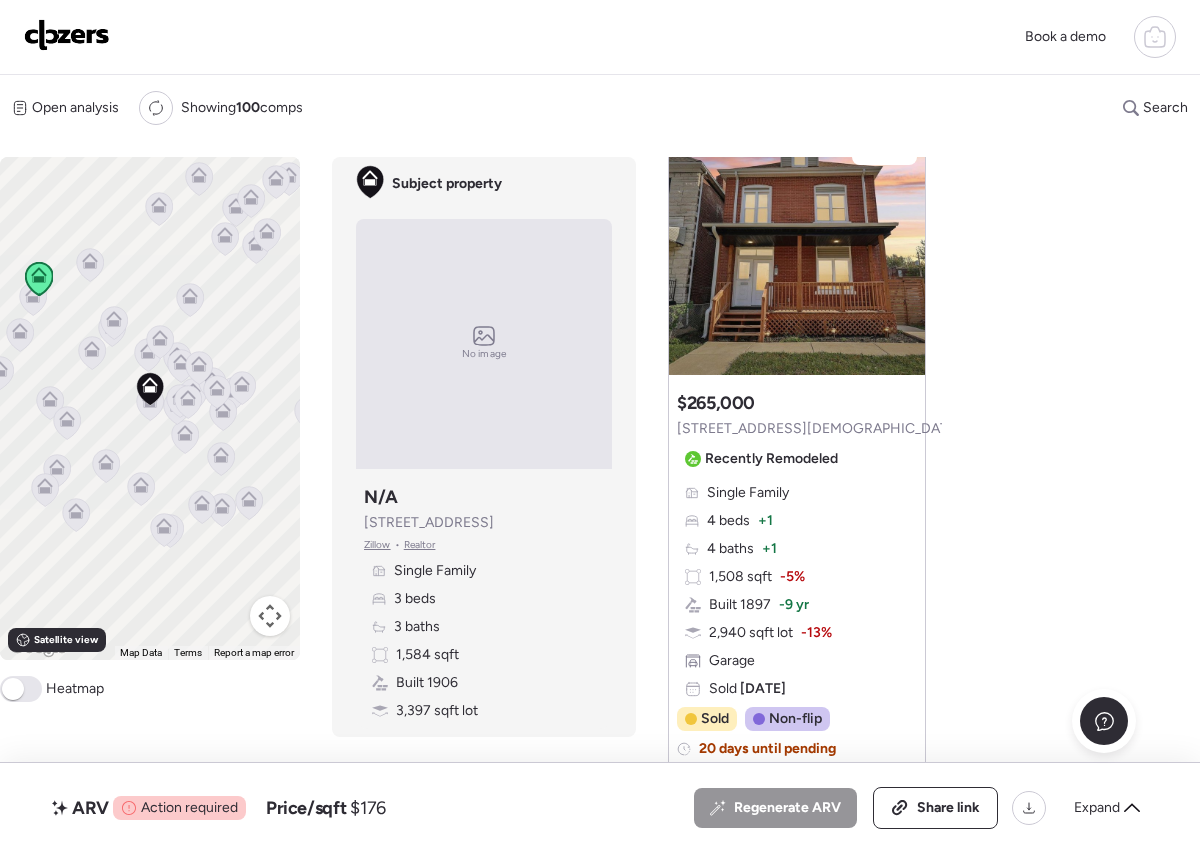 click on "Single Family 4 beds + 1 4 baths + 1 1,508 sqft -5% Built 1897 -9 yr 2,940 sqft lot -13% Garage Sold   [DATE]" at bounding box center (797, 591) 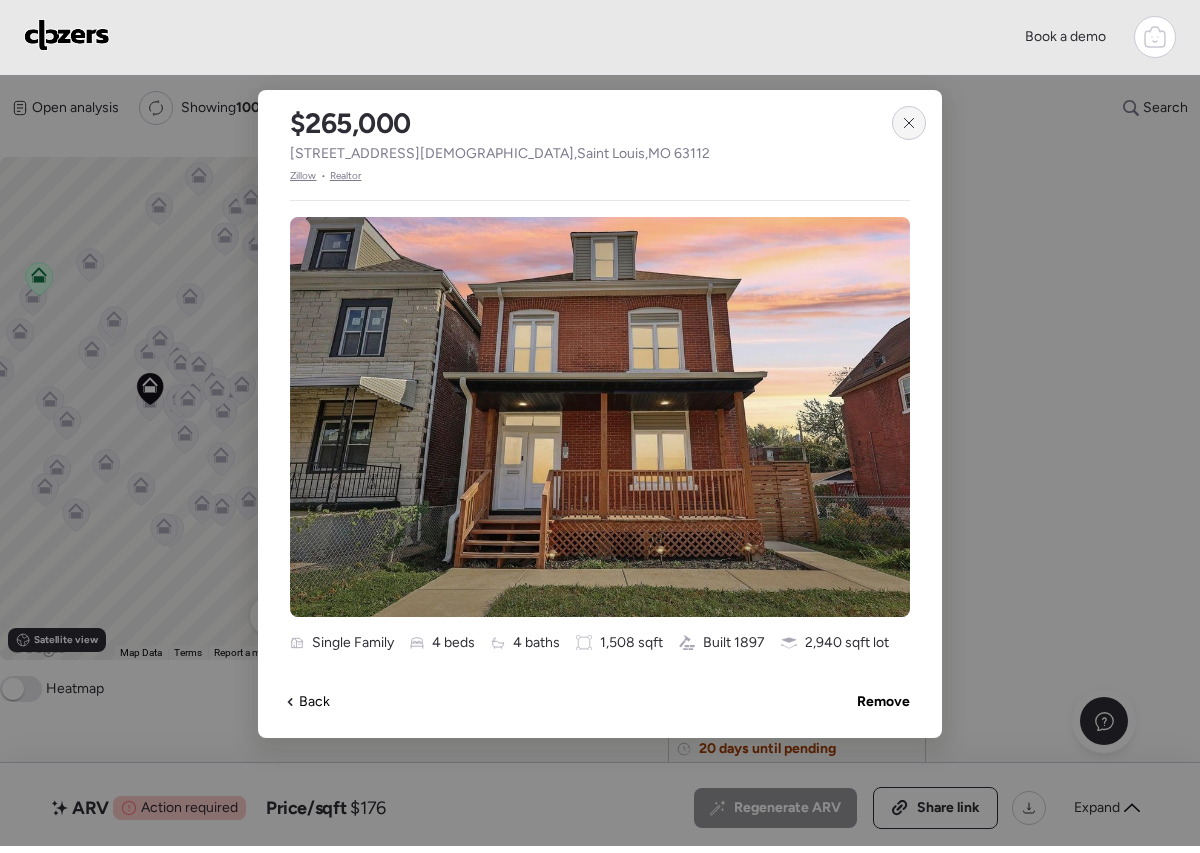 click at bounding box center (909, 123) 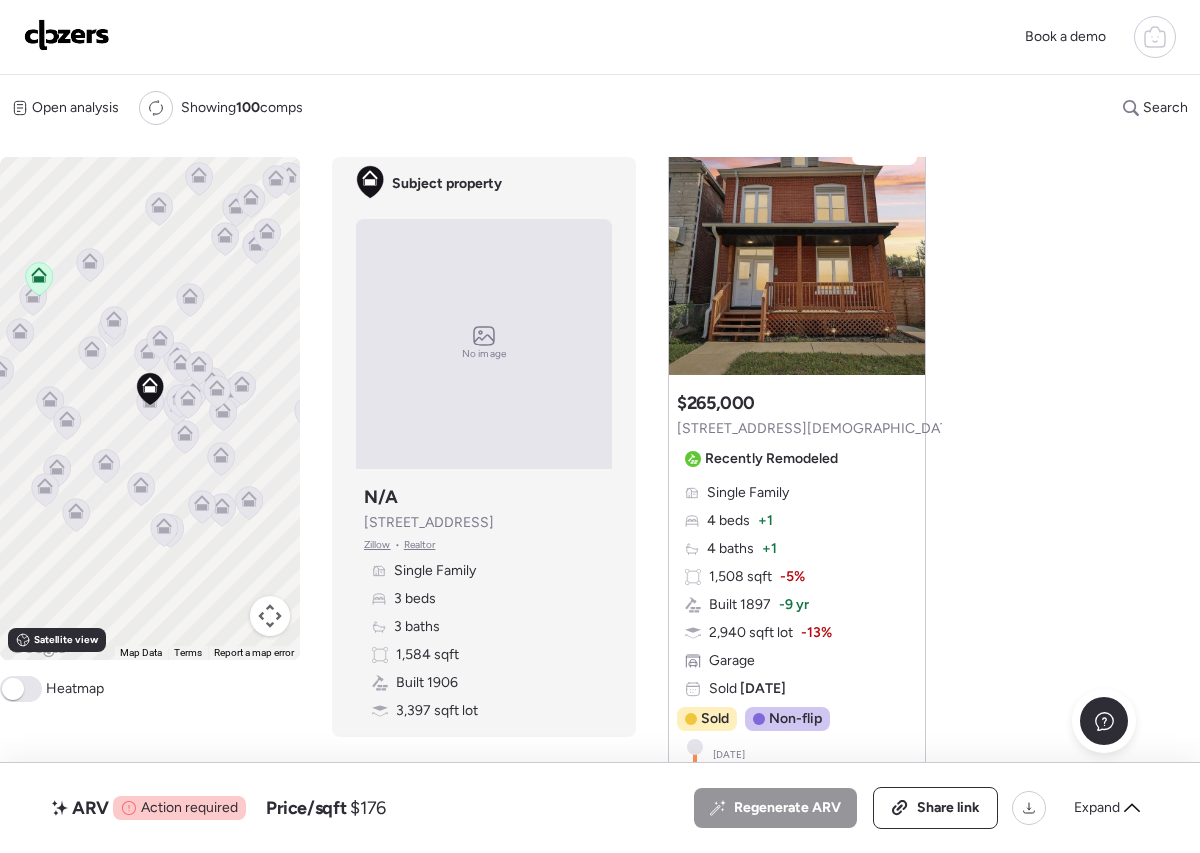 click on "ARV Action required Price/sqft $176 All (2) ARV (2) As-is (0) Regenerate ARV Share link Expand" at bounding box center [600, 808] 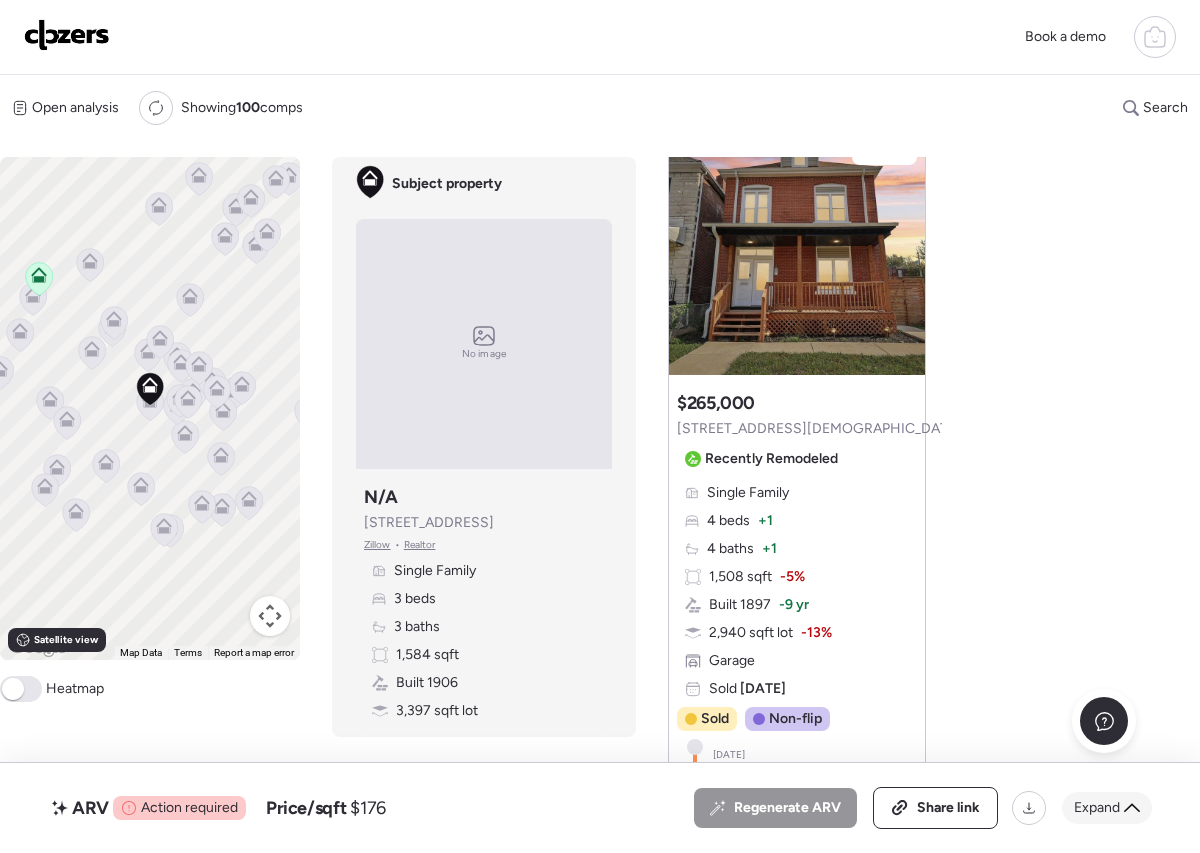 click 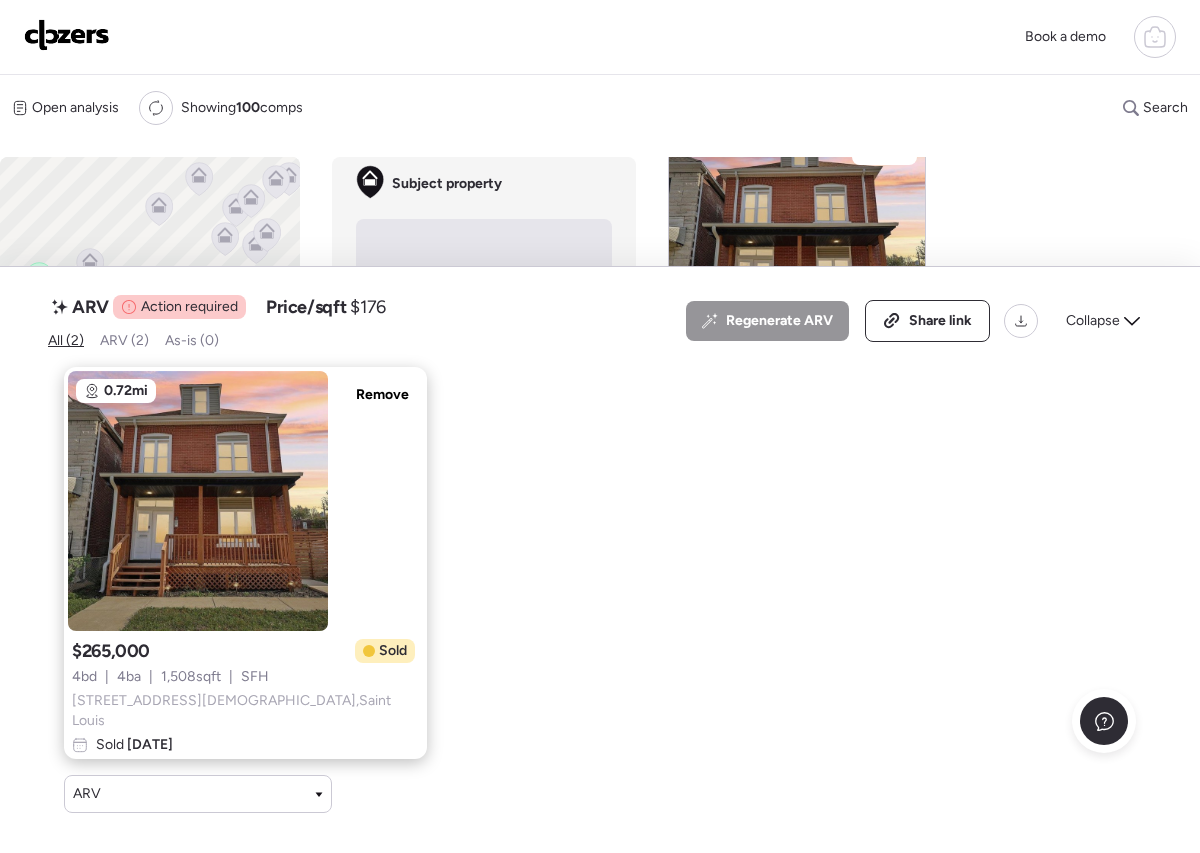 click on "$265,000 Sold 4  bd | 4  ba | 1,508  sqft | SFH [STREET_ADDRESS] Sold   [DATE]" at bounding box center [245, 697] 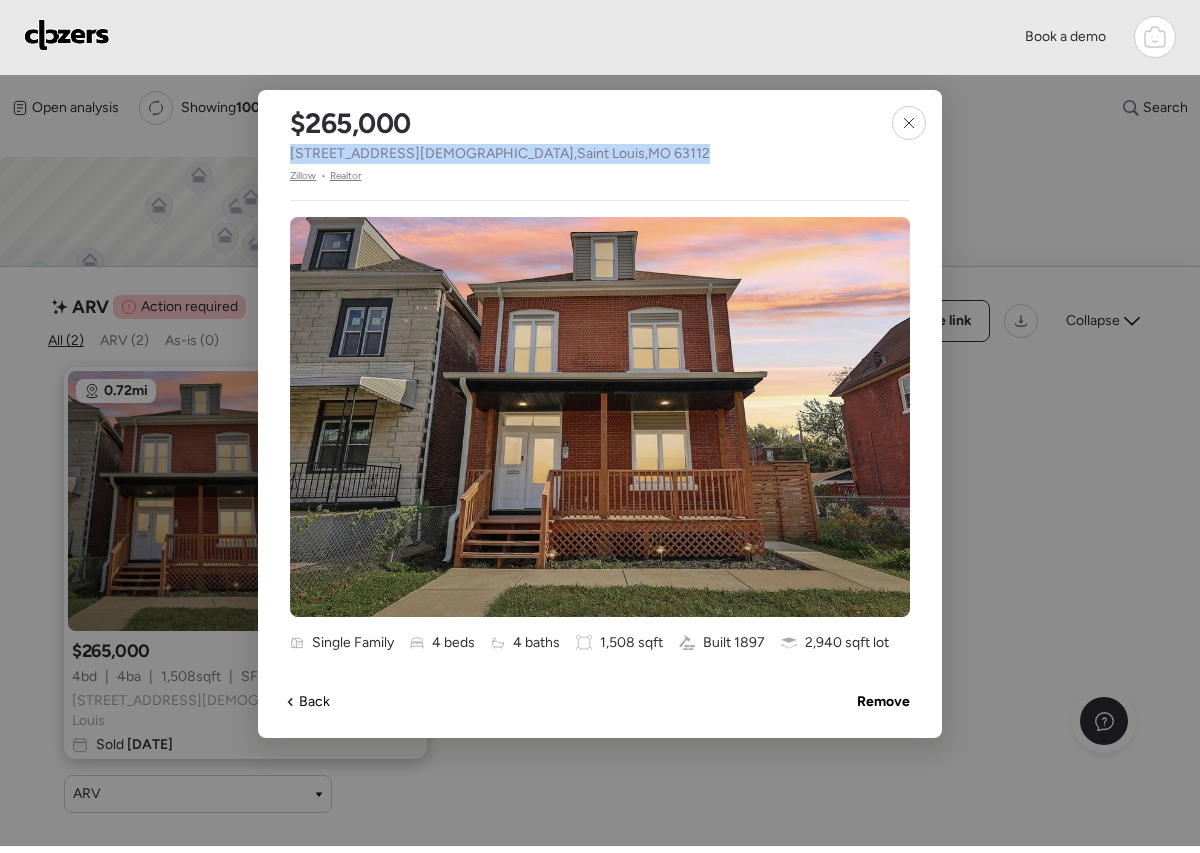 drag, startPoint x: 551, startPoint y: 158, endPoint x: 264, endPoint y: 151, distance: 287.08536 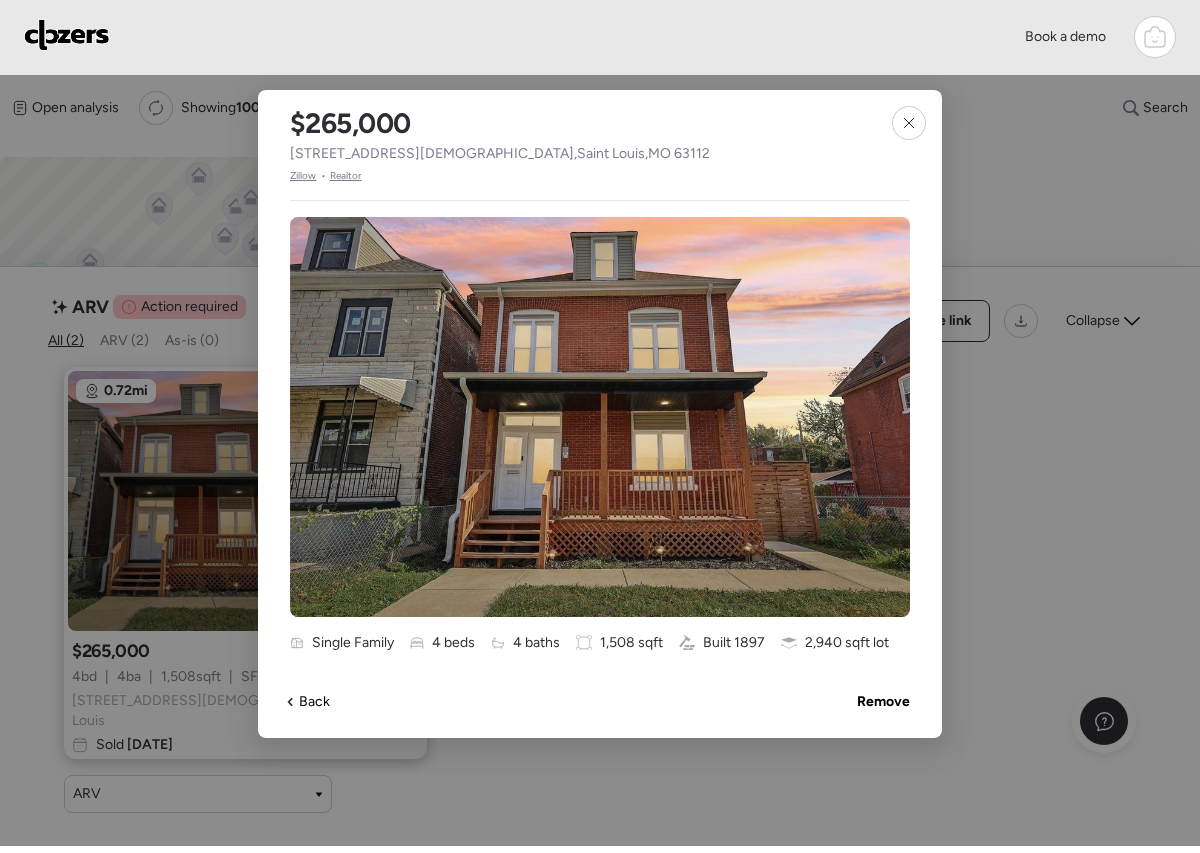 drag, startPoint x: 909, startPoint y: 121, endPoint x: 922, endPoint y: 129, distance: 15.264338 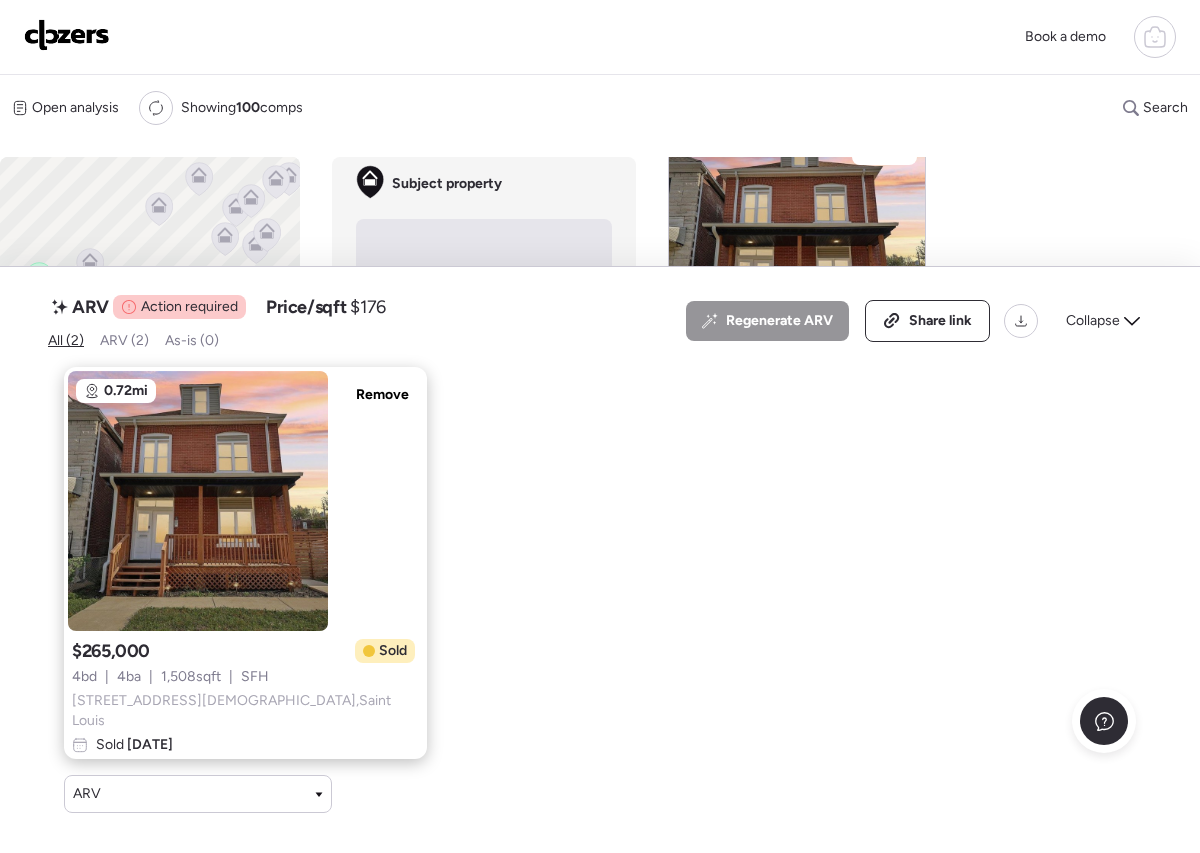 click on "Open analysis Re-run report Showing  100  comps Search Comps list Analysis To activate drag with keyboard, press Alt + Enter. Once in keyboard drag state, use the arrow keys to move the marker. To complete the drag, press the Enter key. To cancel, press Escape. Keyboard shortcuts Map Data Map Data ©2025 Google Map data ©2025 Google 500 m  Click to toggle between metric and imperial units Terms Report a map error Satellite view A B+ B B- C+ C C- D Heatmap Subject property No image Subject property N/A [STREET_ADDRESS] • Realtor Single Family 3 beds 3 baths 1,584 sqft Built 1906 3,397 sqft lot Suggested comps 0.27mi Keep Suggested comp Price unavailable [STREET_ADDRESS] Recently Remodeled Single Family 5 beds + 2 2 baths -1 1,576 sqft -1% Built 1896 -10 yr 4,356 sqft lot + 28% Sold   N/A Sold Non-flip Non-flip Excellent condition comp, but not remodeled specifically for re-sale. 0.72mi Remove Suggested comp $265,000 [STREET_ADDRESS][DEMOGRAPHIC_DATA] Recently Remodeled Single Family 4 beds + 1 4 baths + 1 1,508 sqft" at bounding box center [600, 460] 